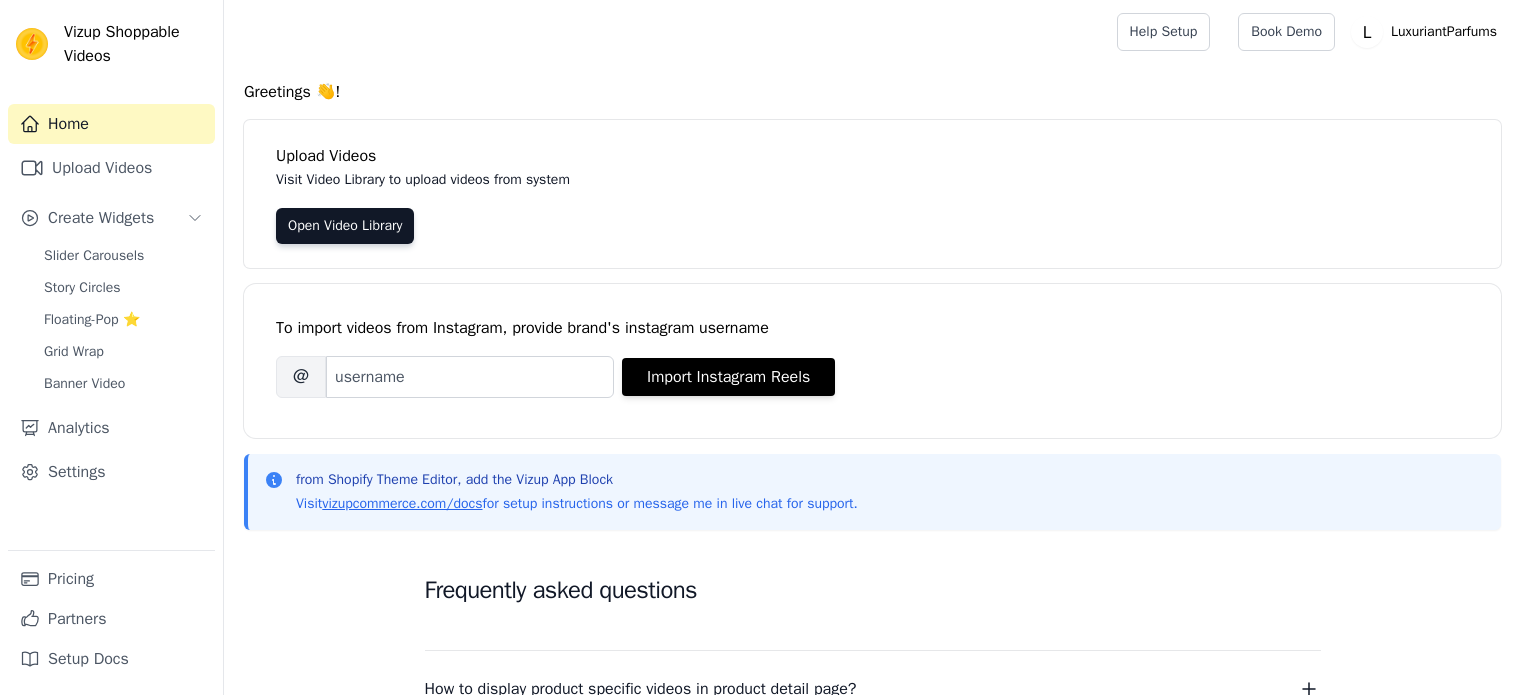 scroll, scrollTop: 0, scrollLeft: 0, axis: both 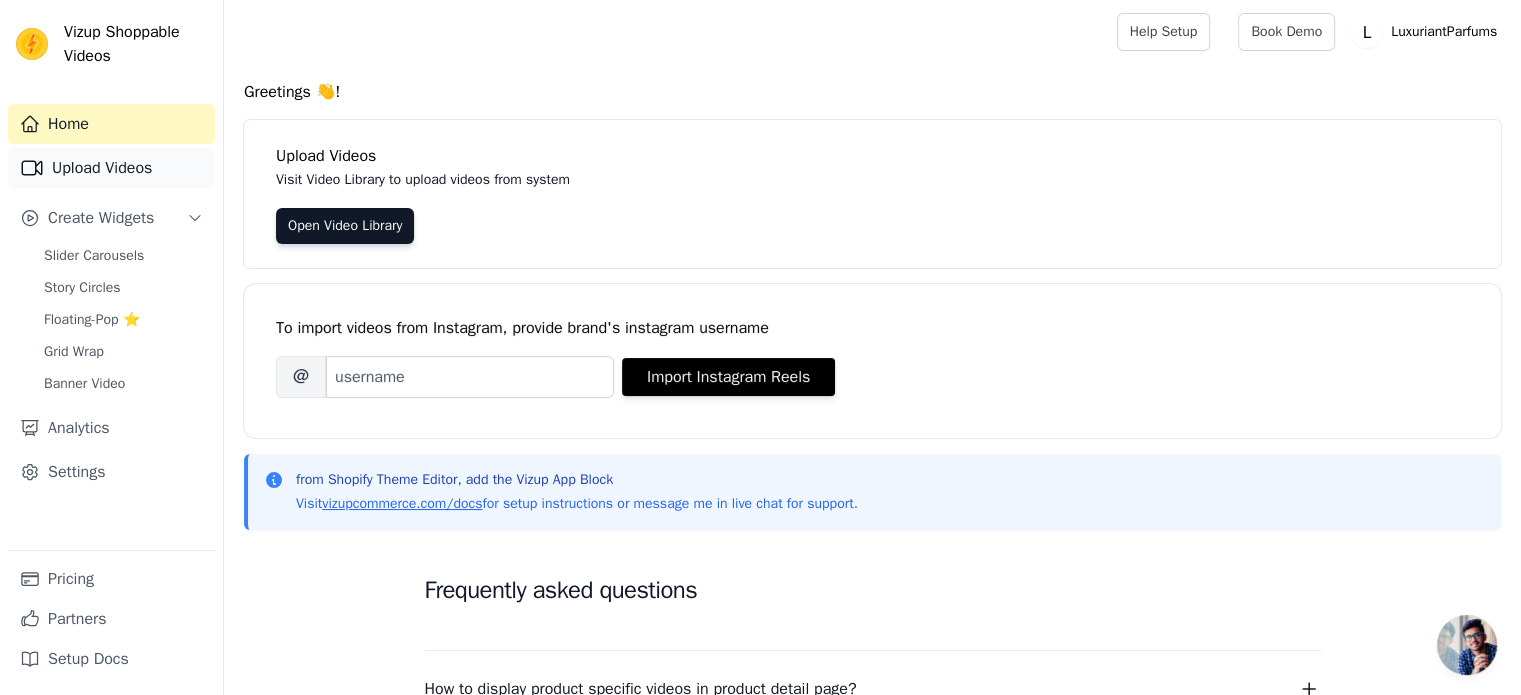 click on "Upload Videos" at bounding box center (111, 168) 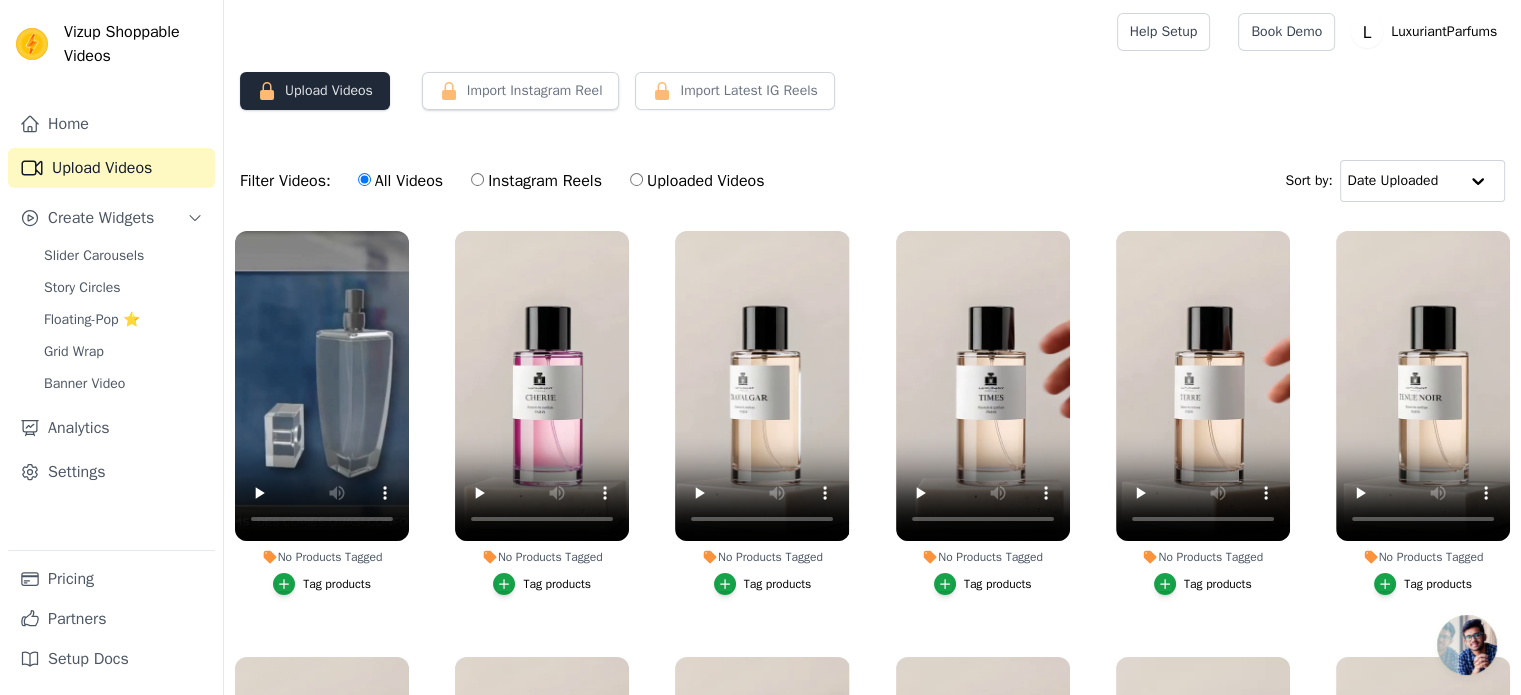 click on "Upload Videos" at bounding box center [315, 91] 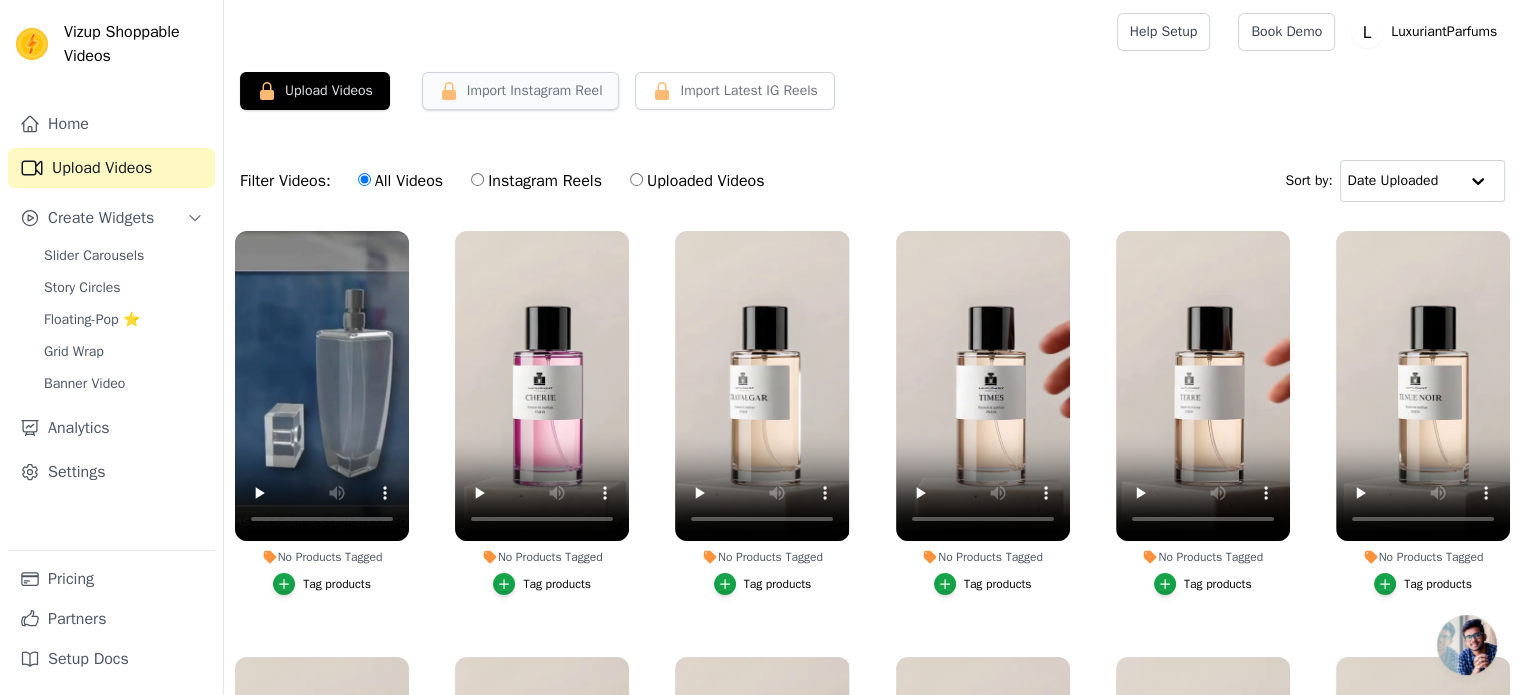 click on "Import Instagram Reel" at bounding box center [521, 91] 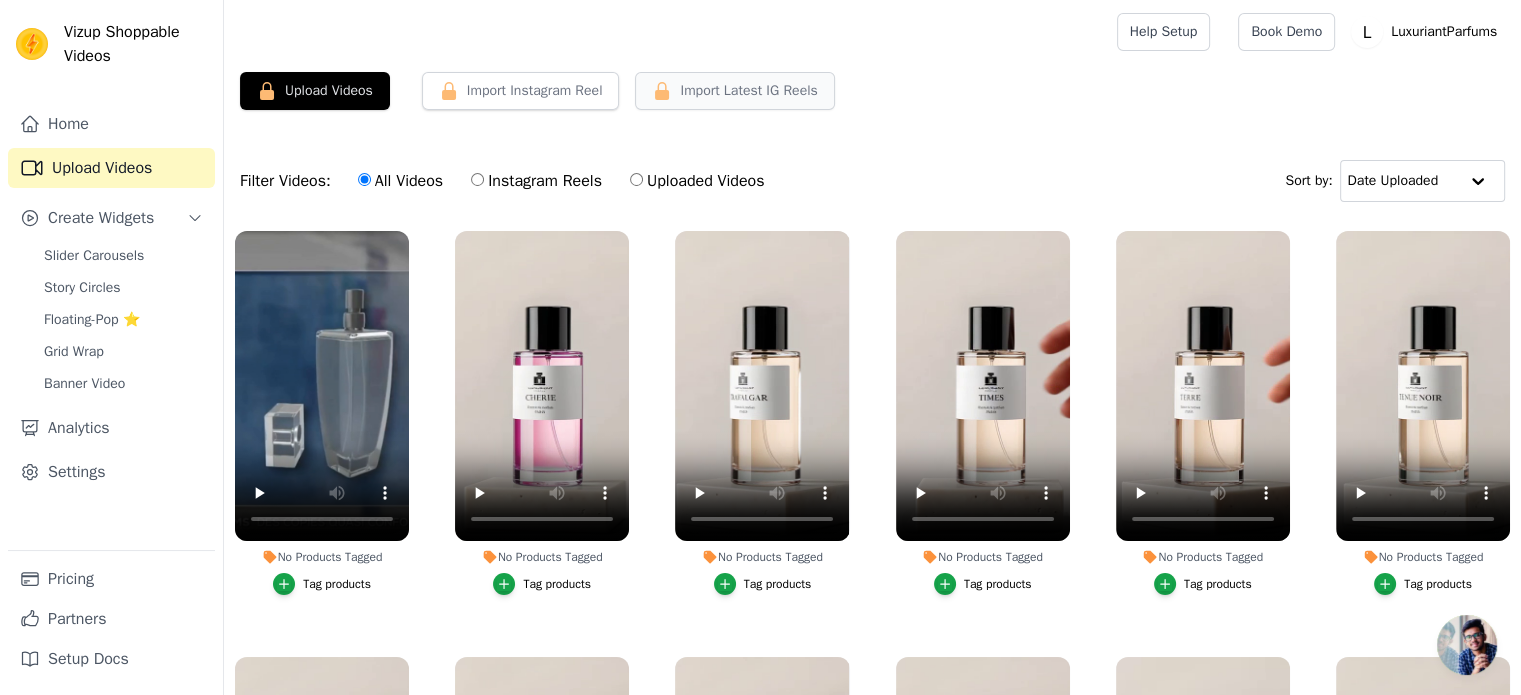 click on "Import Latest IG Reels" at bounding box center (748, 91) 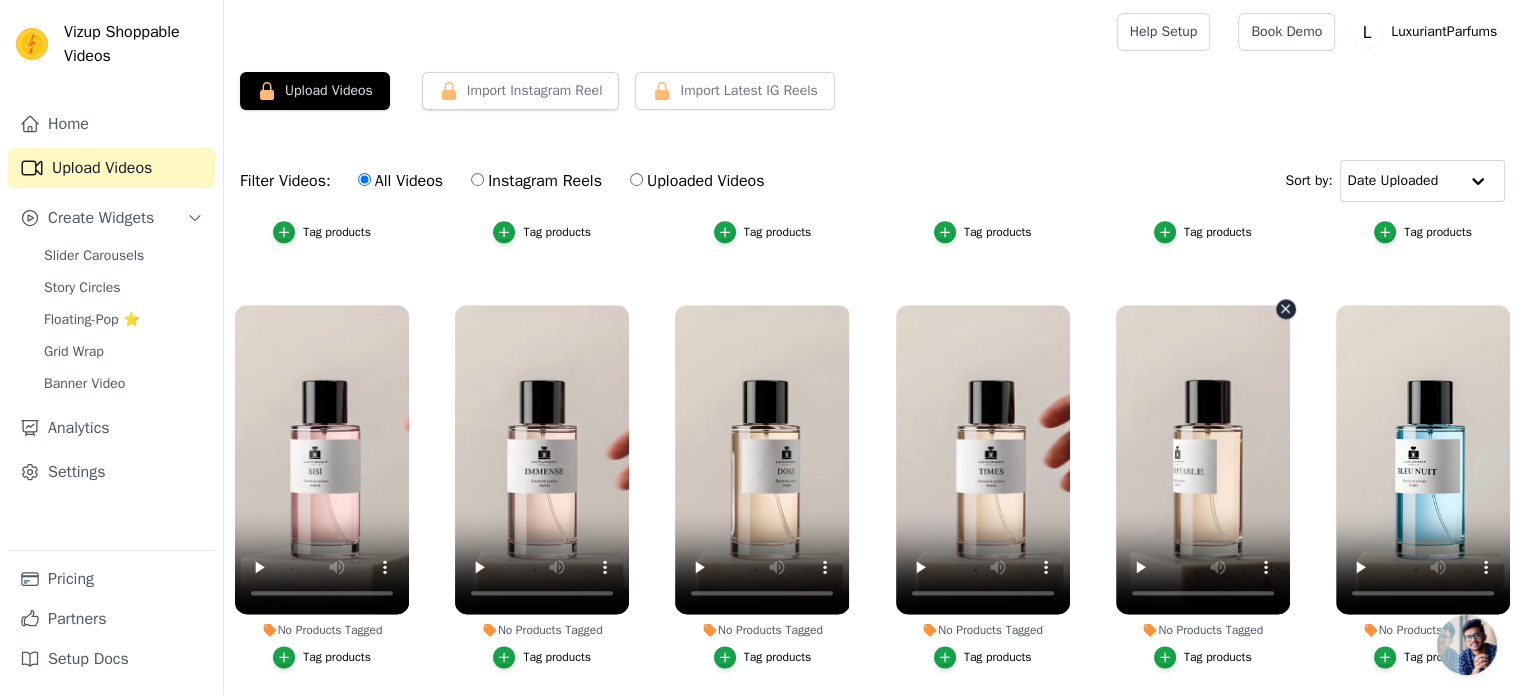 scroll, scrollTop: 2761, scrollLeft: 0, axis: vertical 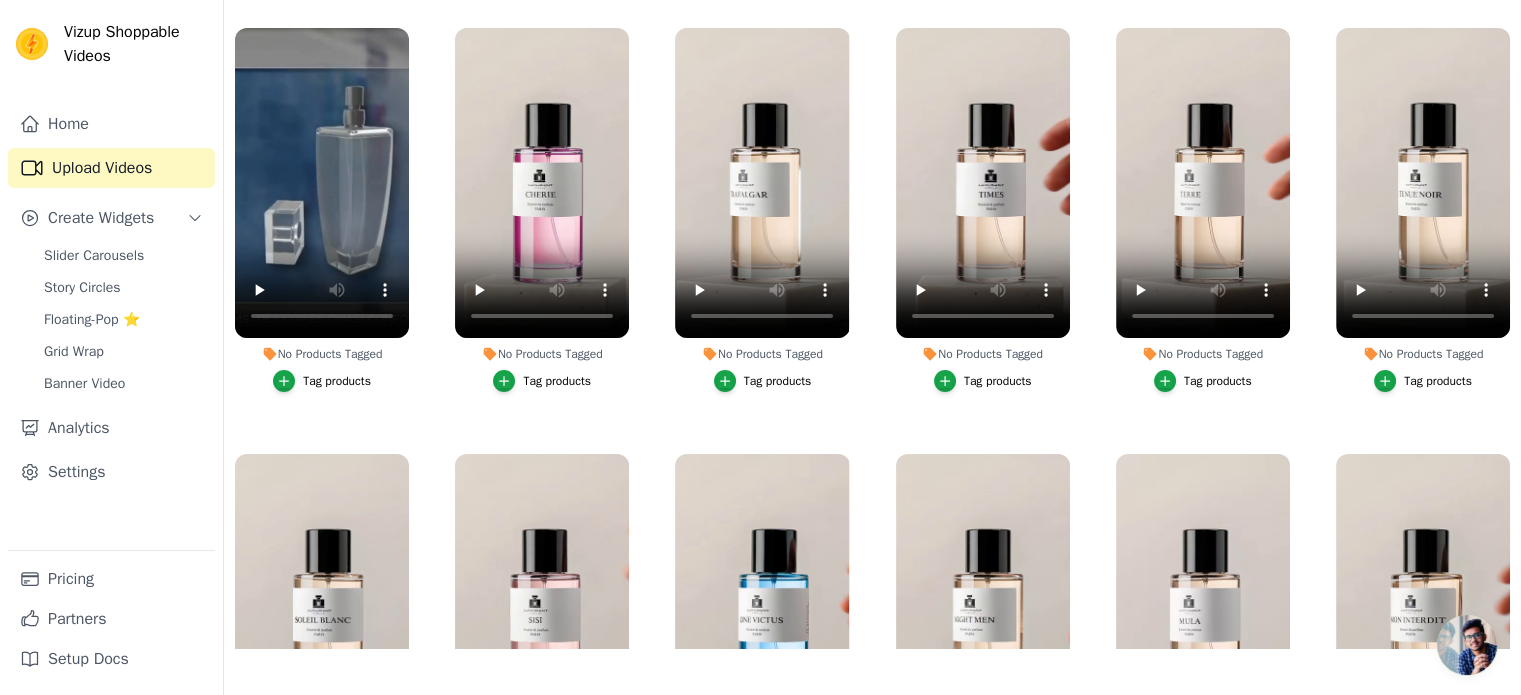 click at bounding box center [1467, 645] 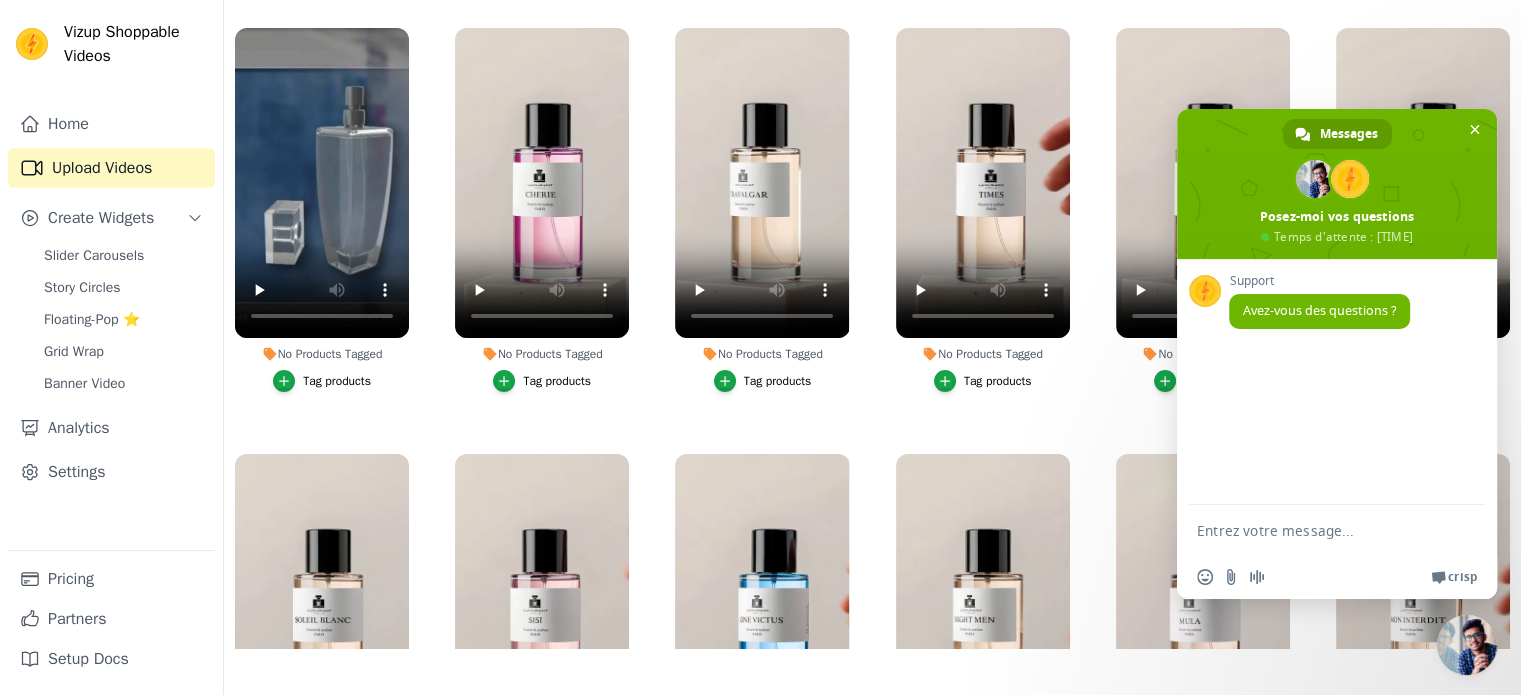 click at bounding box center [1317, 530] 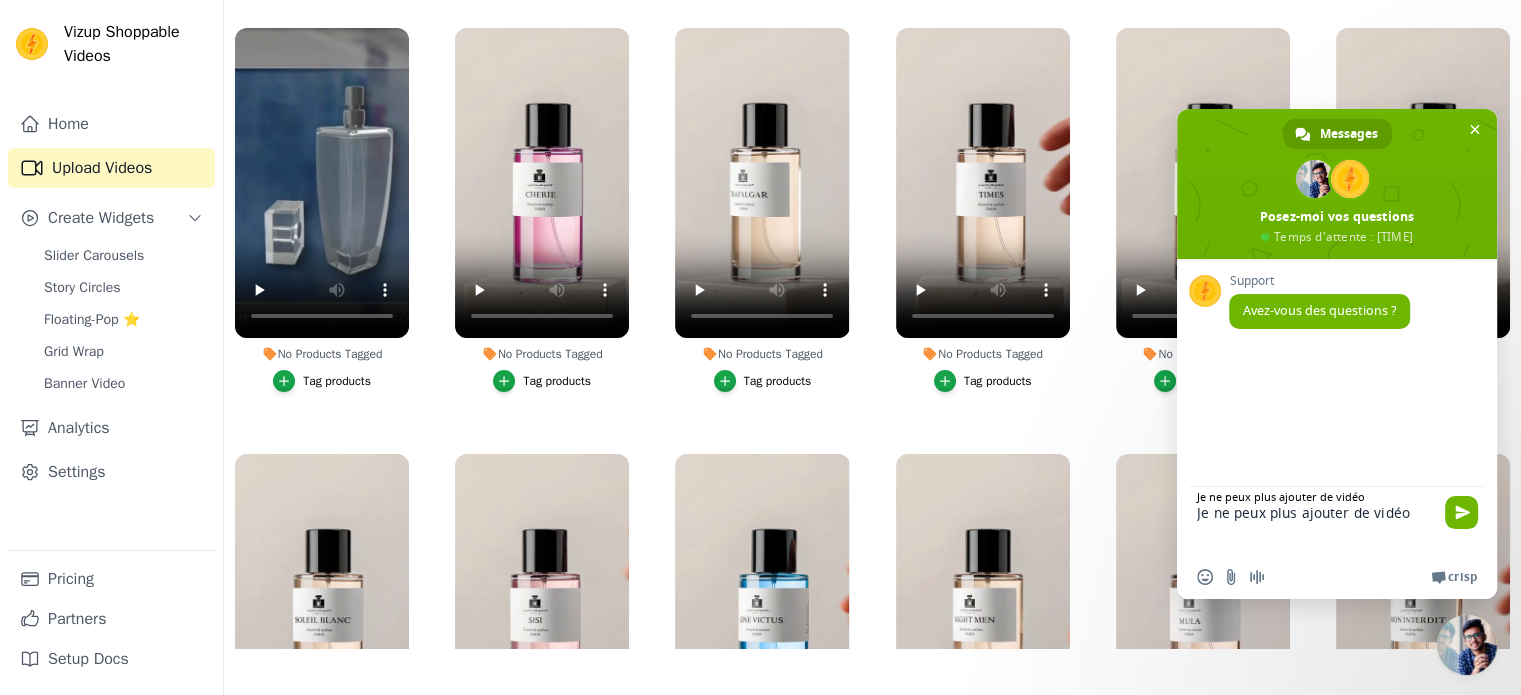 type on "Je ne peux plus ajouter de vidéo ?" 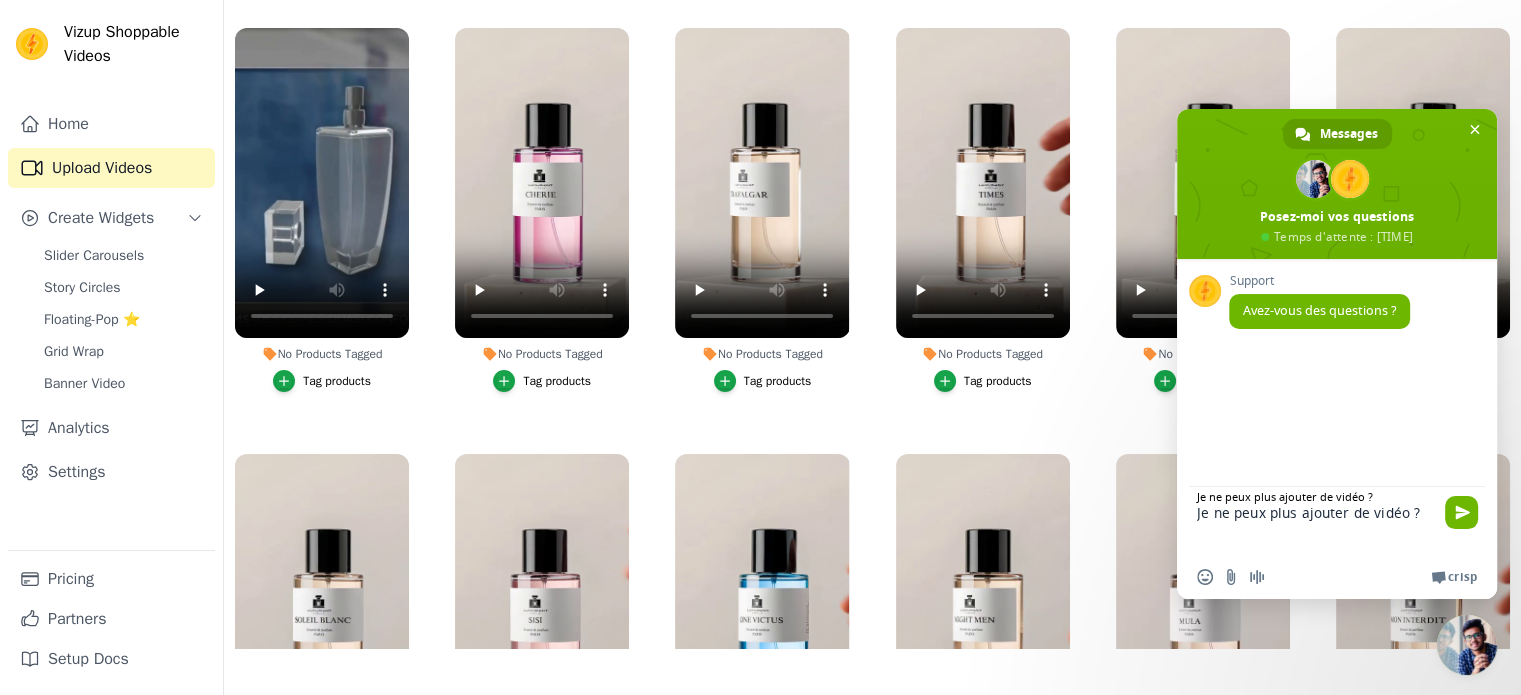 type 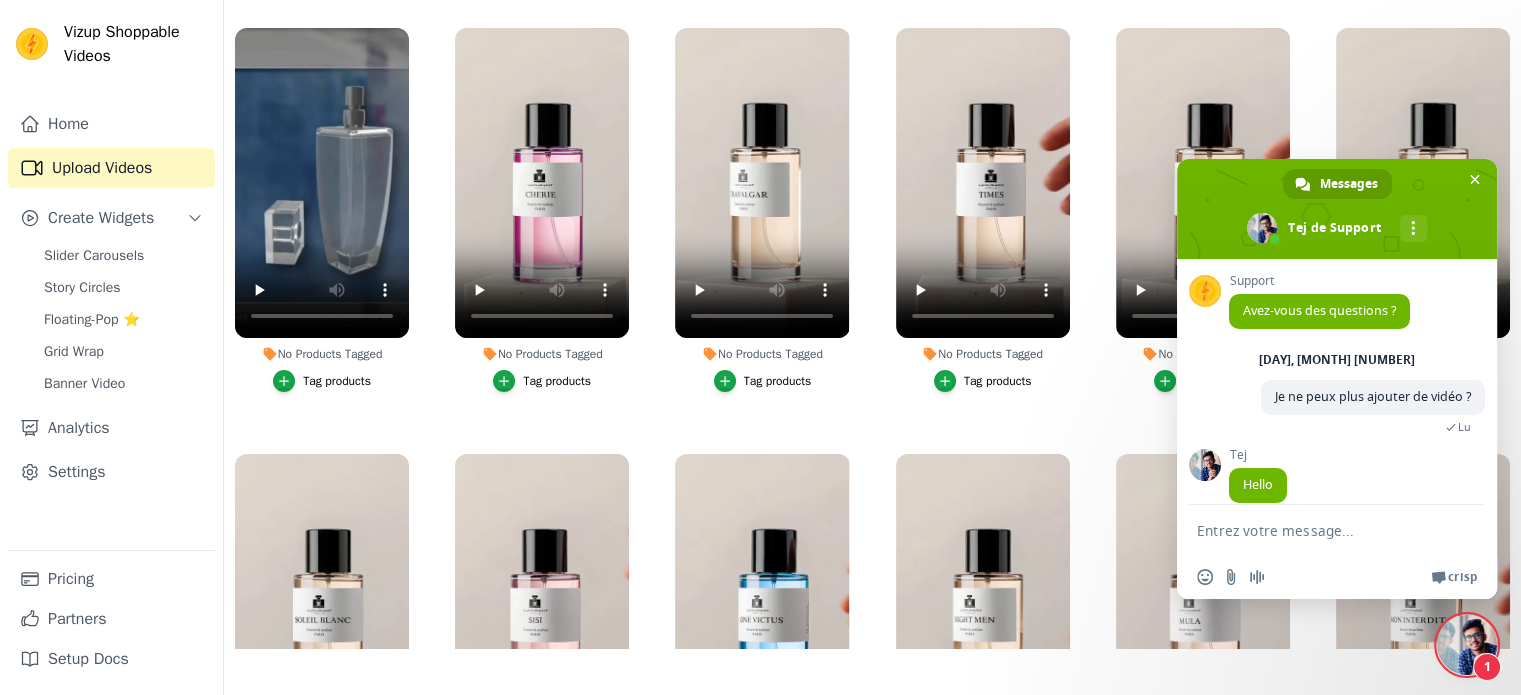 scroll, scrollTop: 61, scrollLeft: 0, axis: vertical 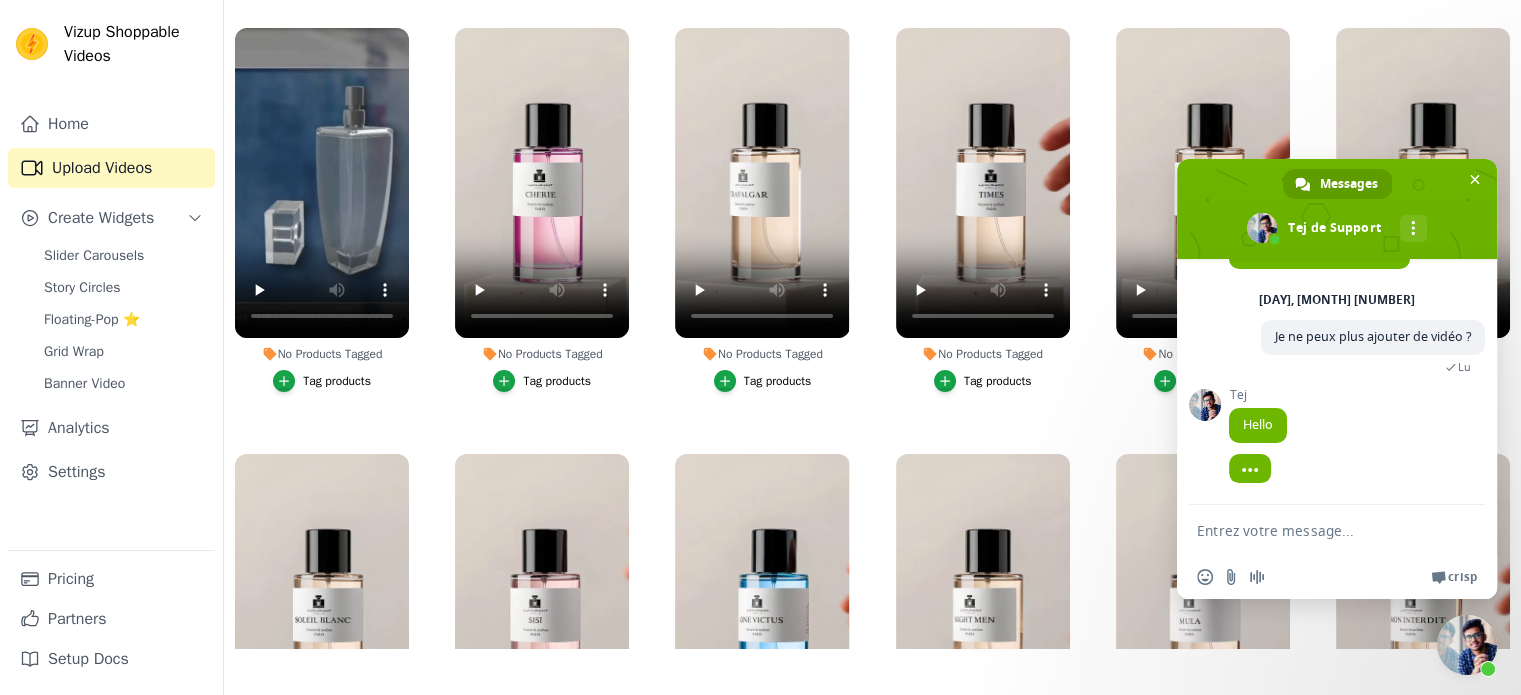 click at bounding box center (1317, 530) 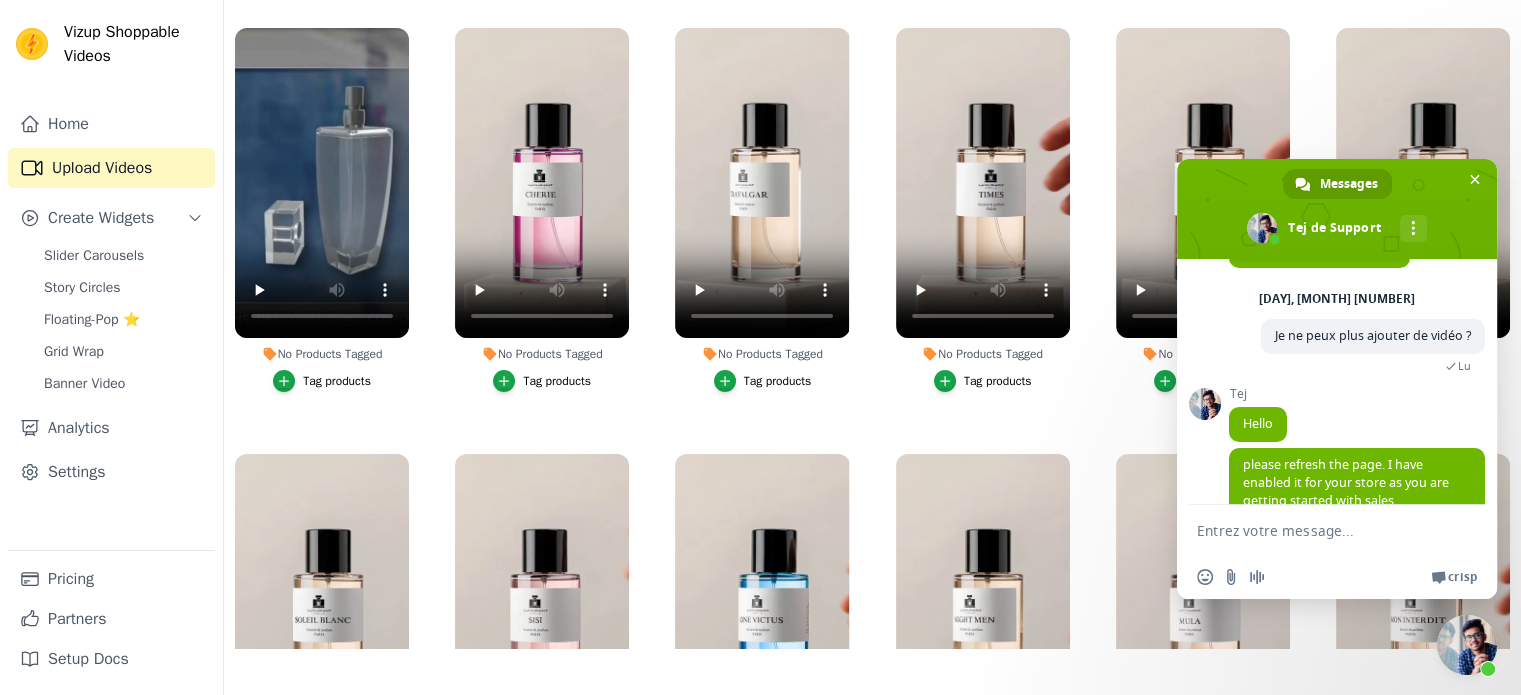 scroll, scrollTop: 101, scrollLeft: 0, axis: vertical 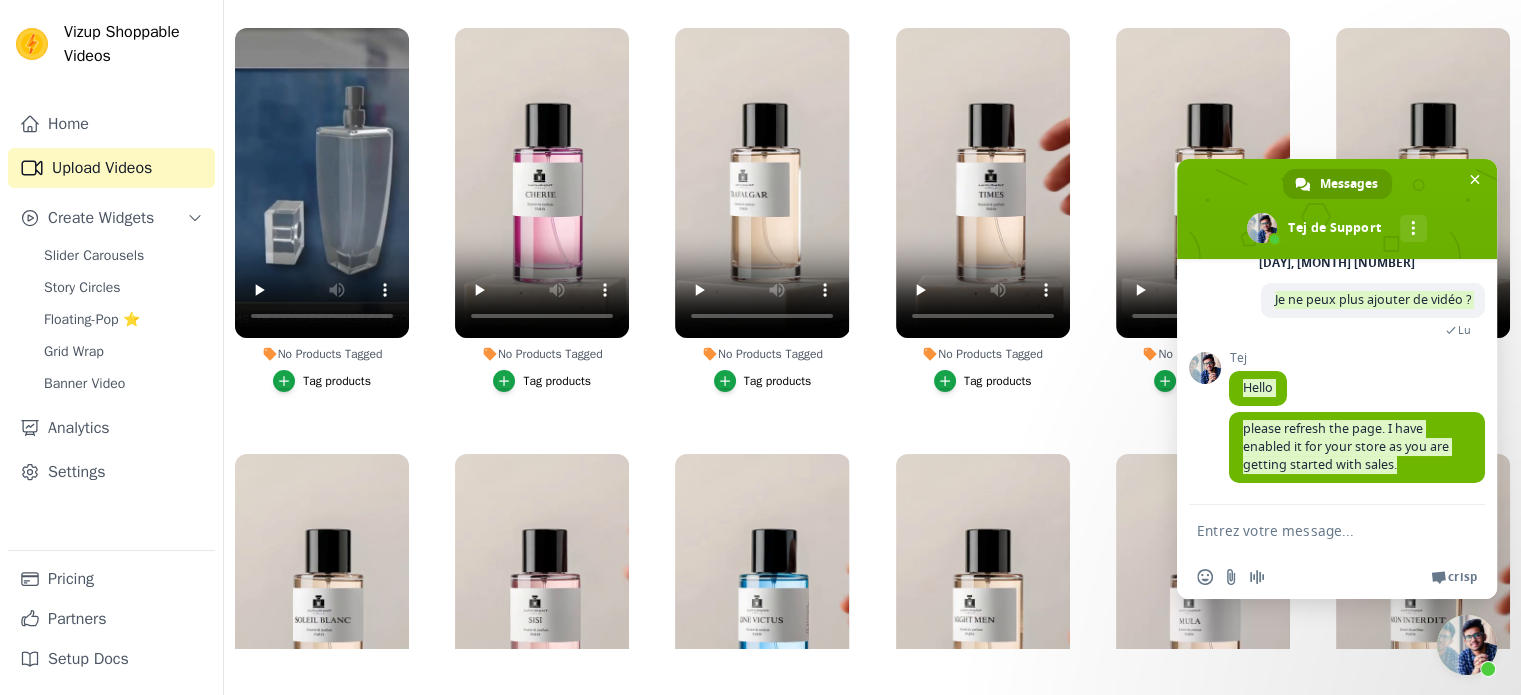 drag, startPoint x: 1401, startPoint y: 467, endPoint x: 1212, endPoint y: 431, distance: 192.39803 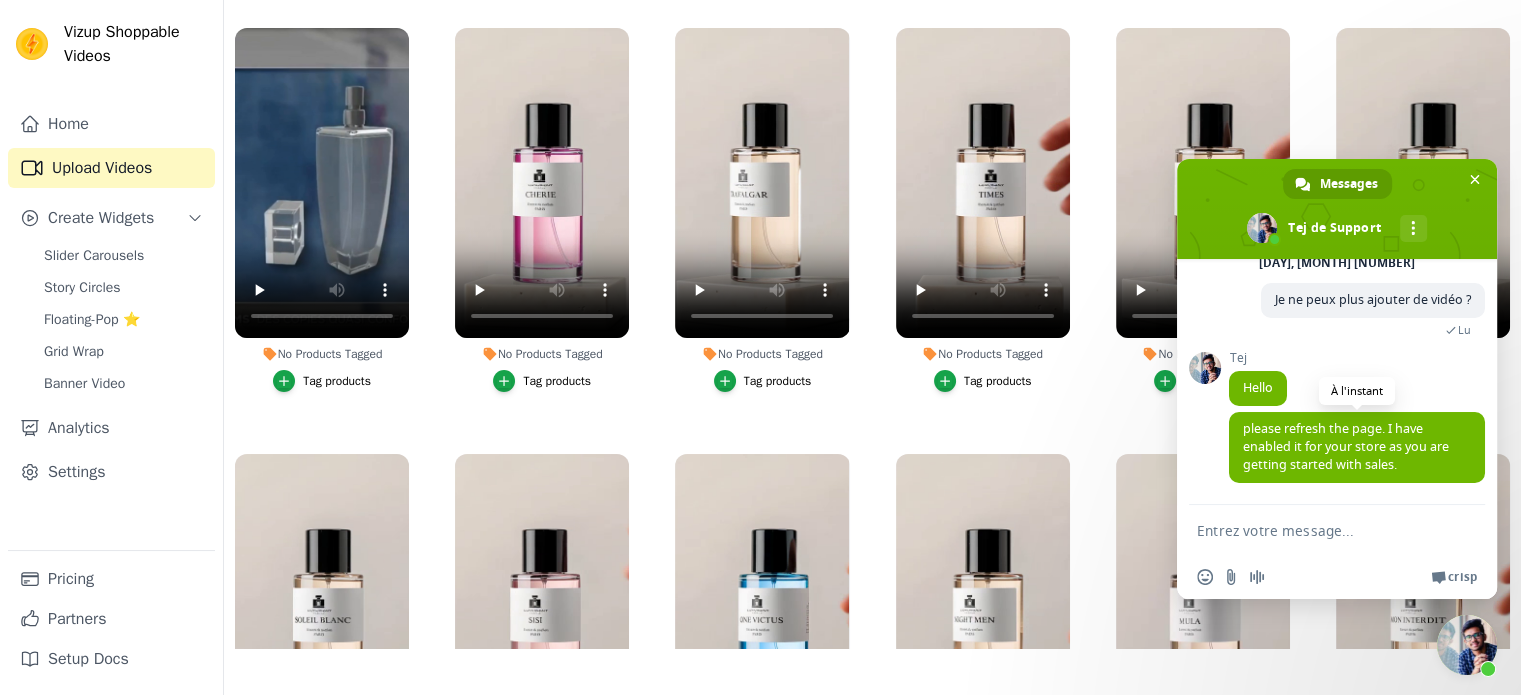 click on "please refresh the page. I have enabled it for your store as you are getting started with sales." at bounding box center (1346, 446) 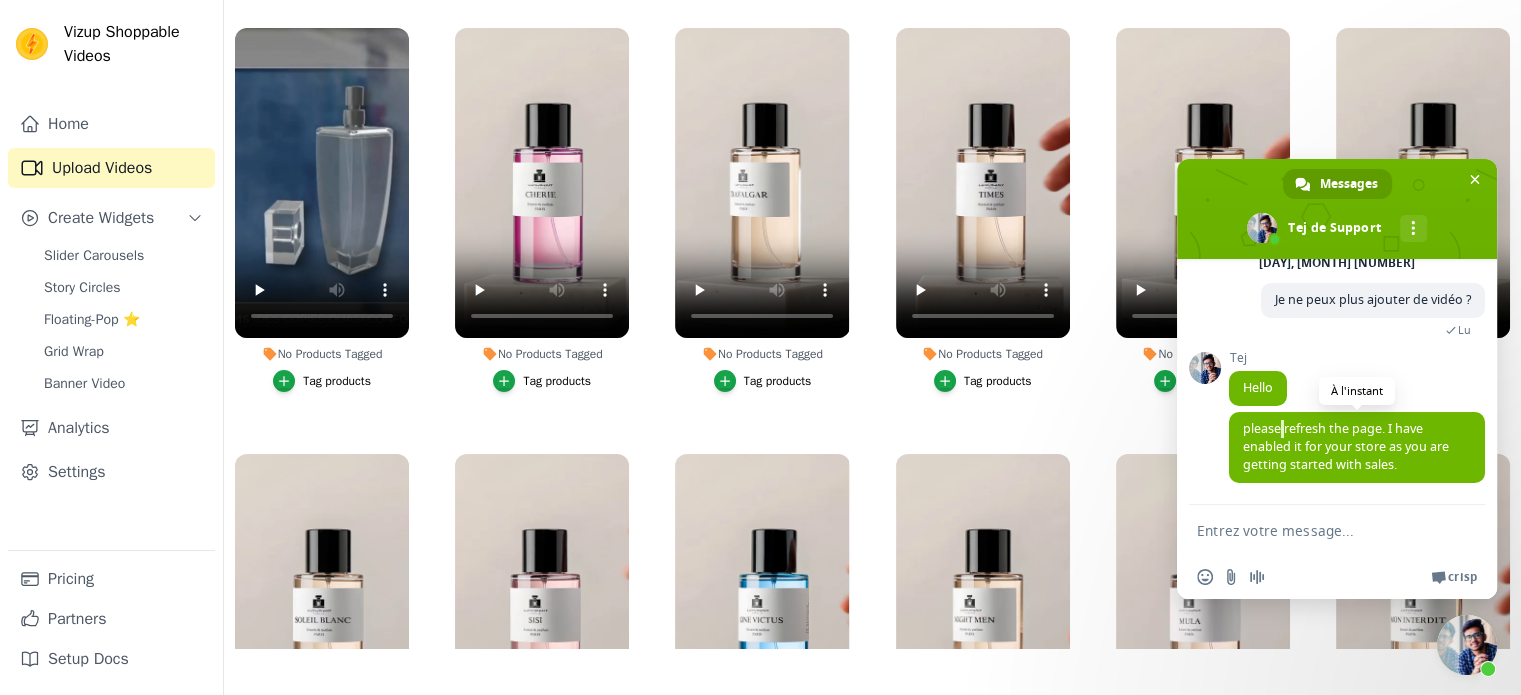 click on "please refresh the page. I have enabled it for your store as you are getting started with sales." at bounding box center (1346, 446) 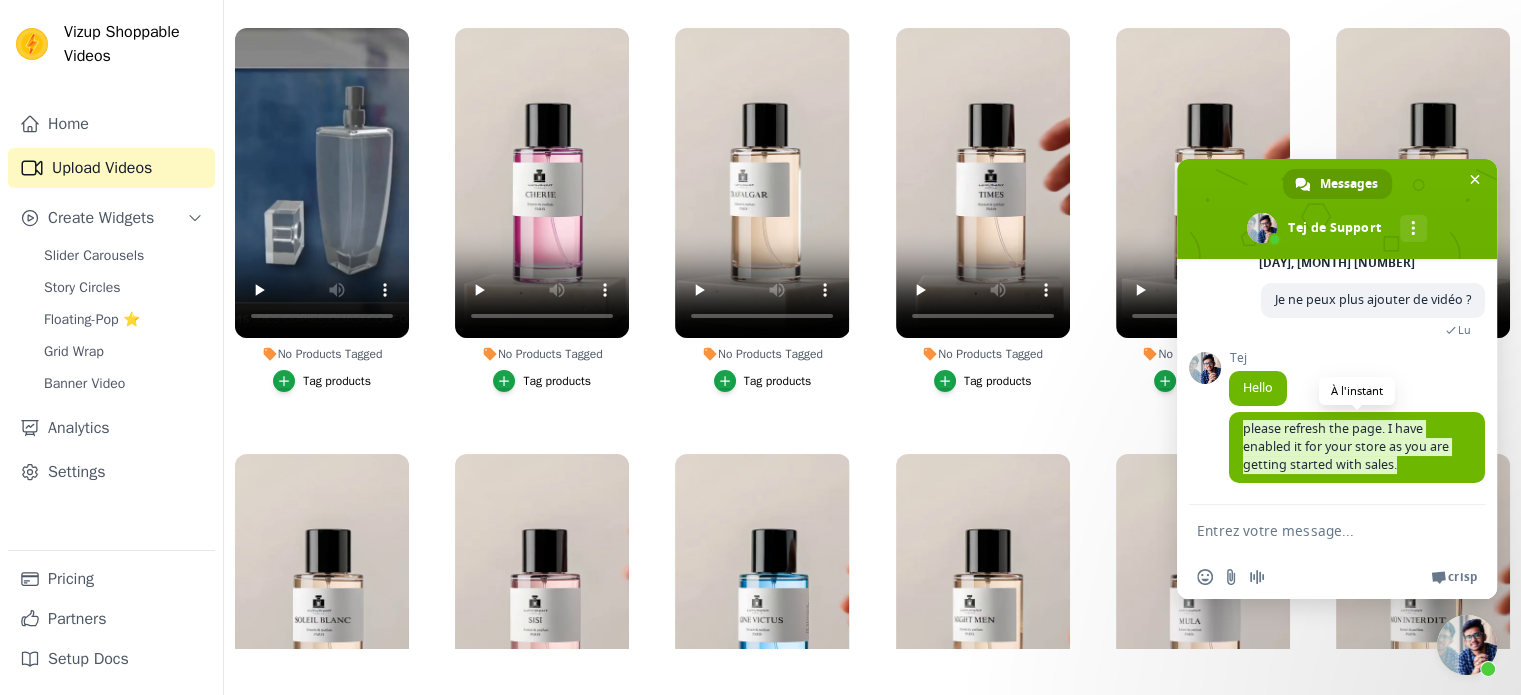 click on "please refresh the page. I have enabled it for your store as you are getting started with sales." at bounding box center (1346, 446) 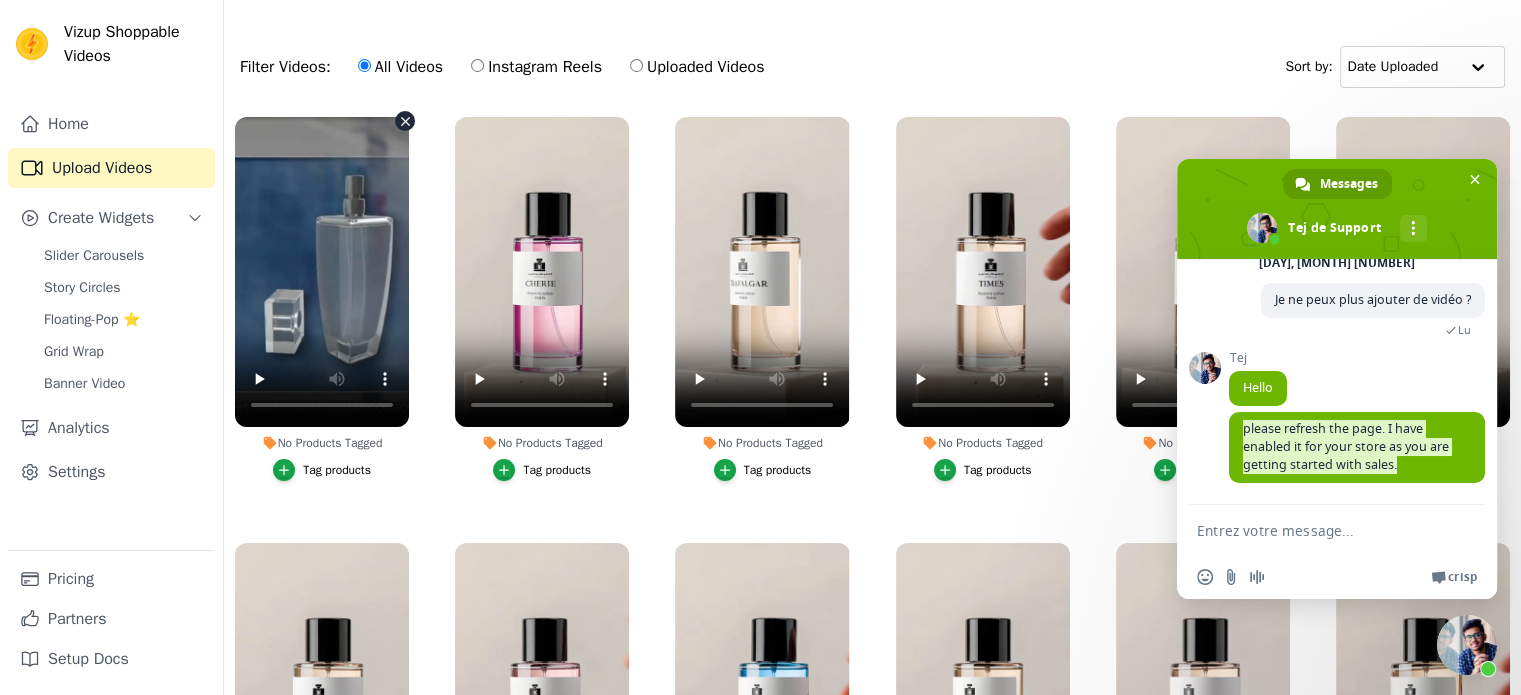 scroll, scrollTop: 113, scrollLeft: 0, axis: vertical 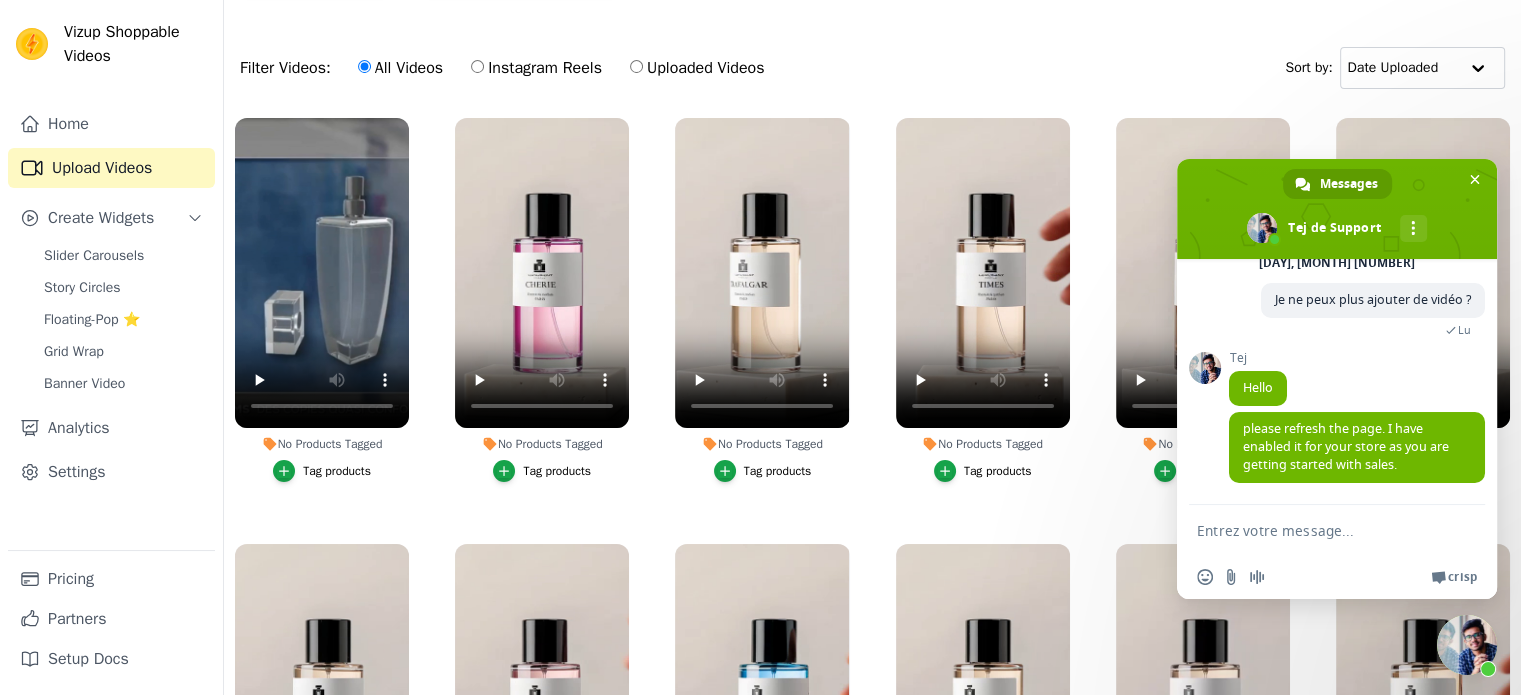 click on "Upload Videos
Import Instagram Reel       Import Latest Instagram Reels     Import Latest IG Reels     Filter Videos:
All Videos
Instagram Reels
Uploaded Videos   Sort by:
Date Uploaded
No Products Tagged       Tag products
No Products Tagged       Tag products
No Products Tagged       Tag products
No Products Tagged       Tag products
No Products Tagged       Tag products
No Products Tagged       Tag products
No Products Tagged       Tag products
No Products Tagged       Tag products
No Products Tagged       Tag products
No Products Tagged       Tag products
No Products Tagged       Tag products
No Products Tagged" at bounding box center (872, 348) 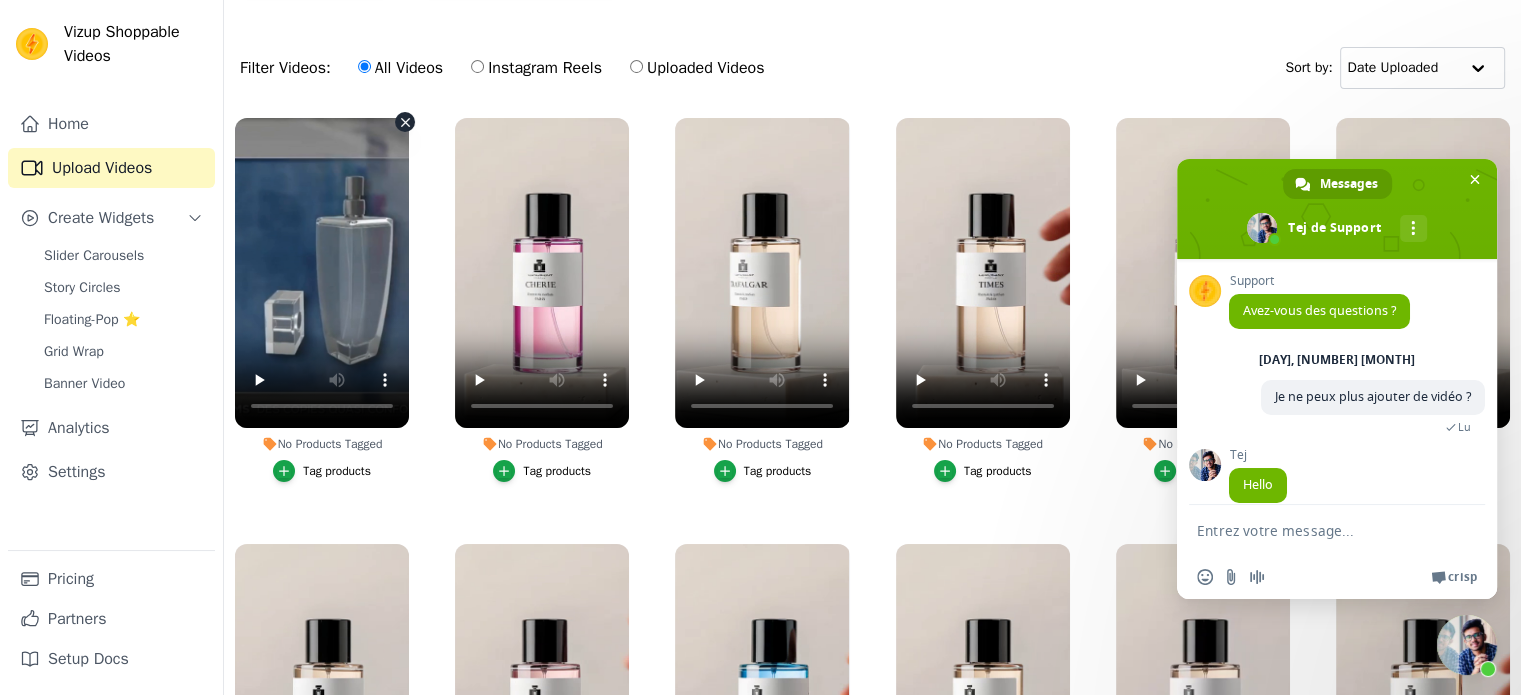 scroll, scrollTop: 98, scrollLeft: 0, axis: vertical 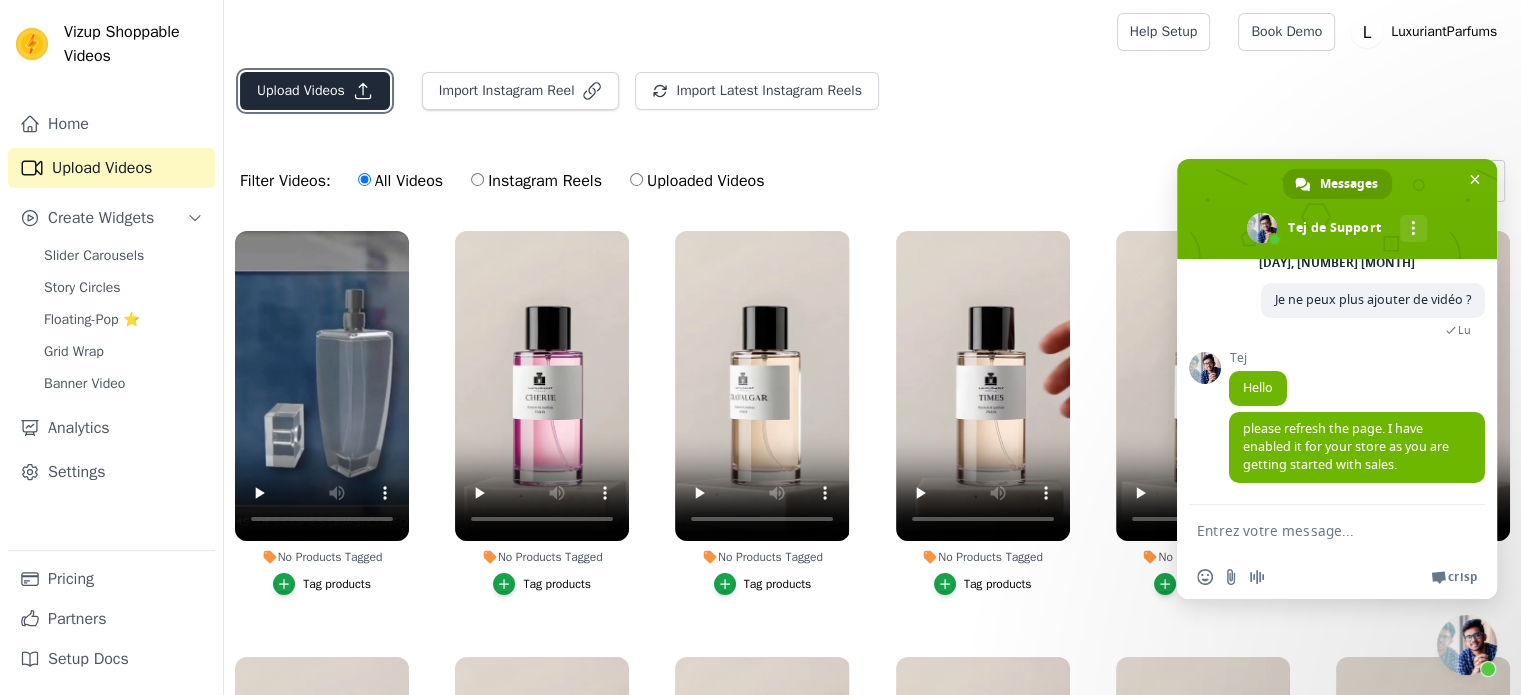 click on "Upload Videos" at bounding box center (315, 91) 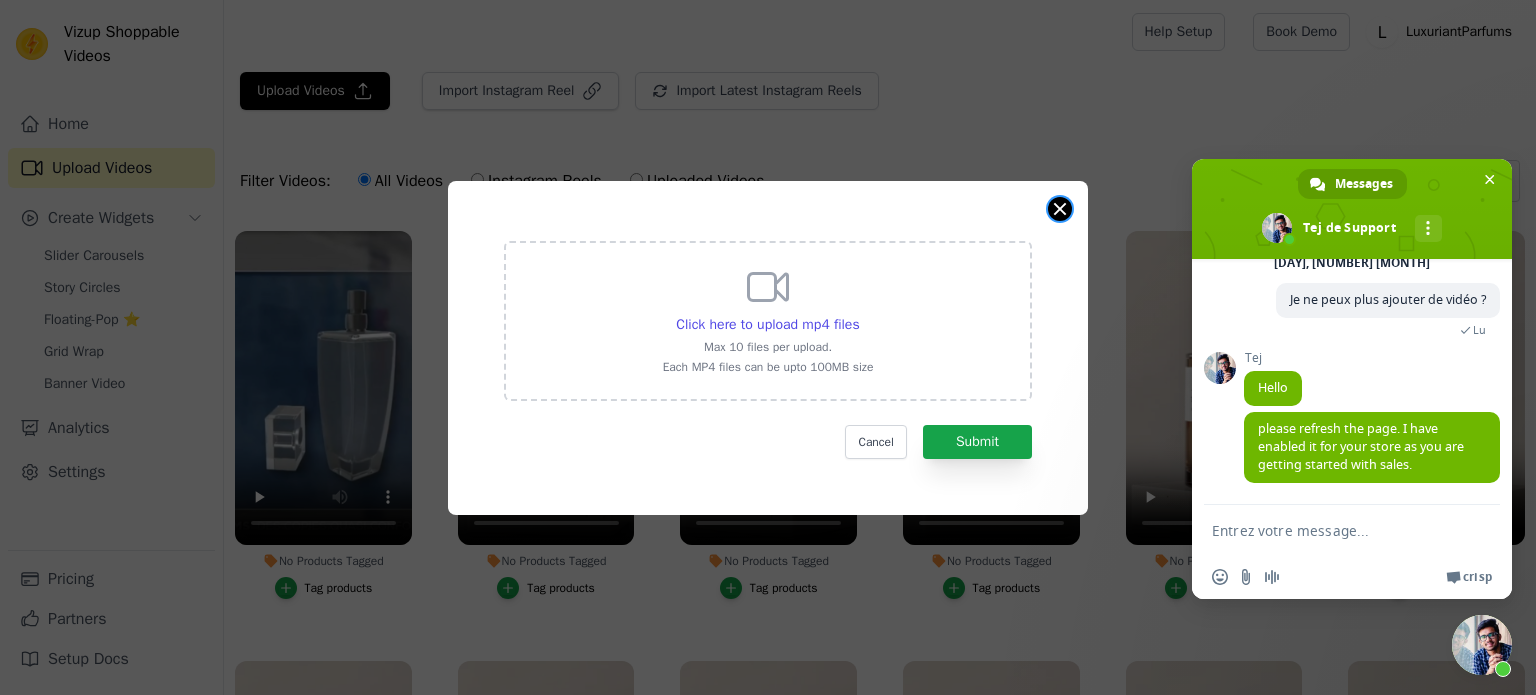 click at bounding box center (1060, 209) 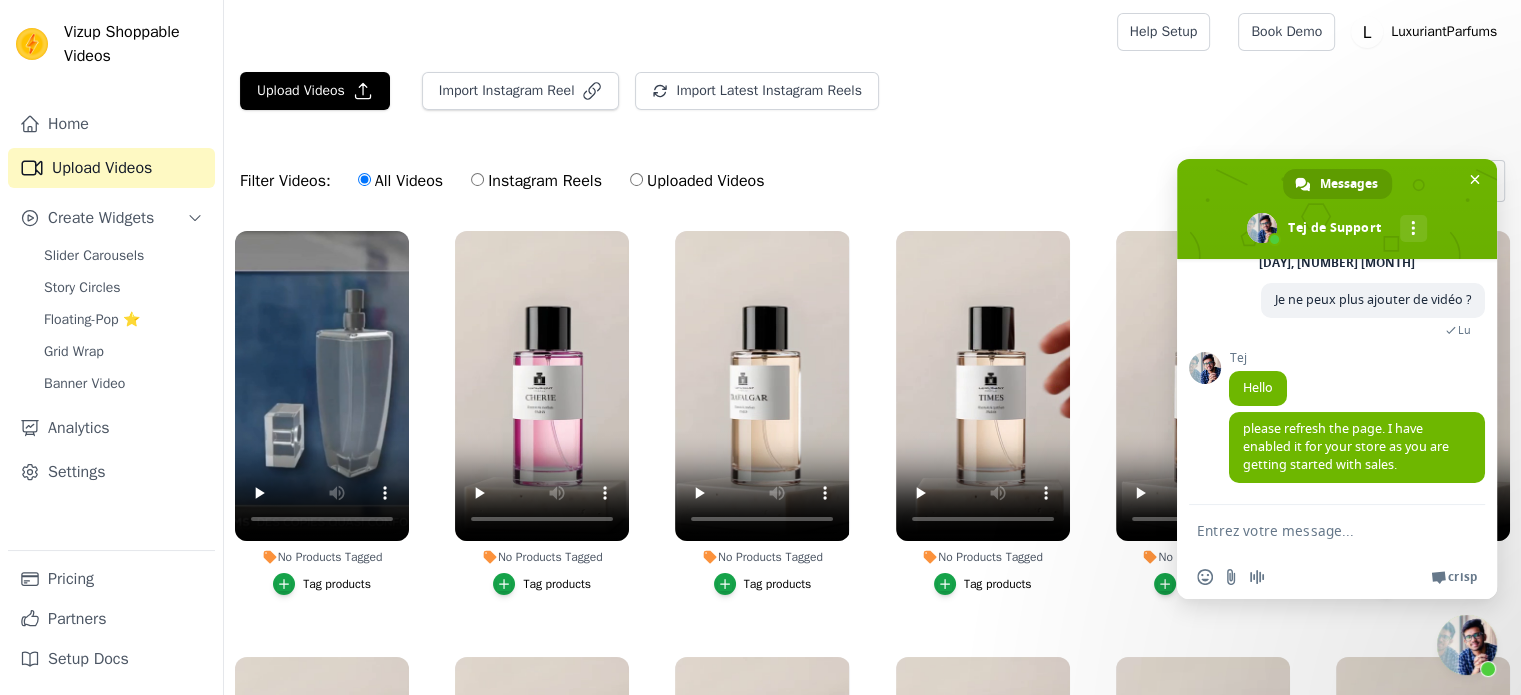 click at bounding box center [1317, 530] 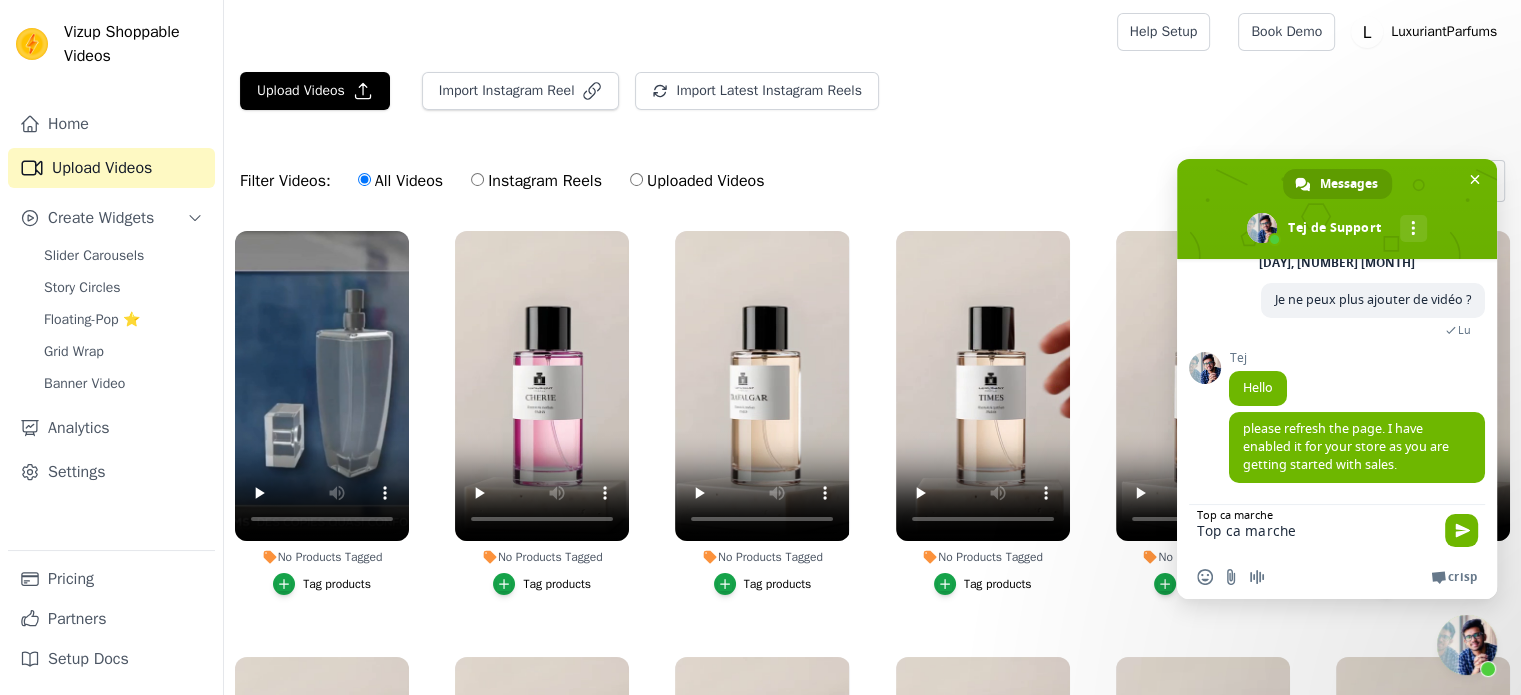 type on "Top ca marche" 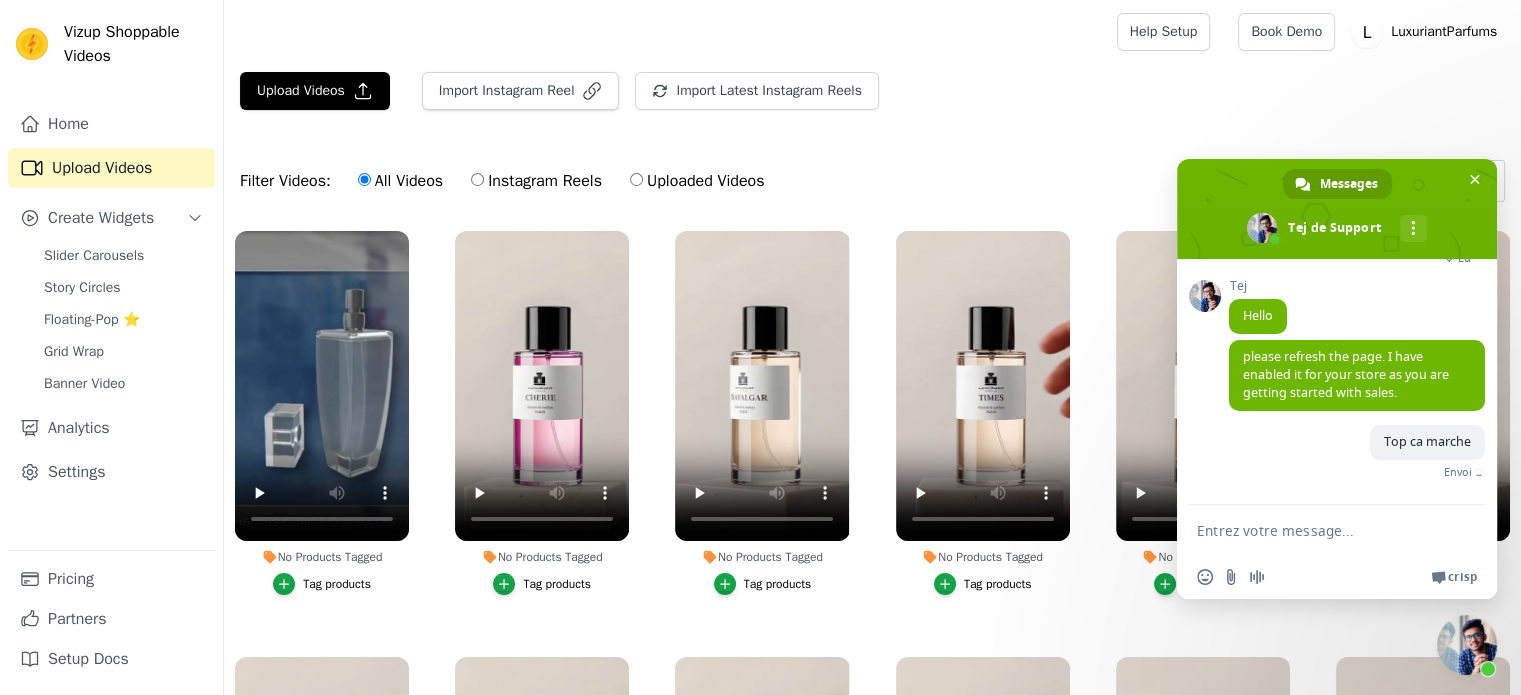 scroll, scrollTop: 151, scrollLeft: 0, axis: vertical 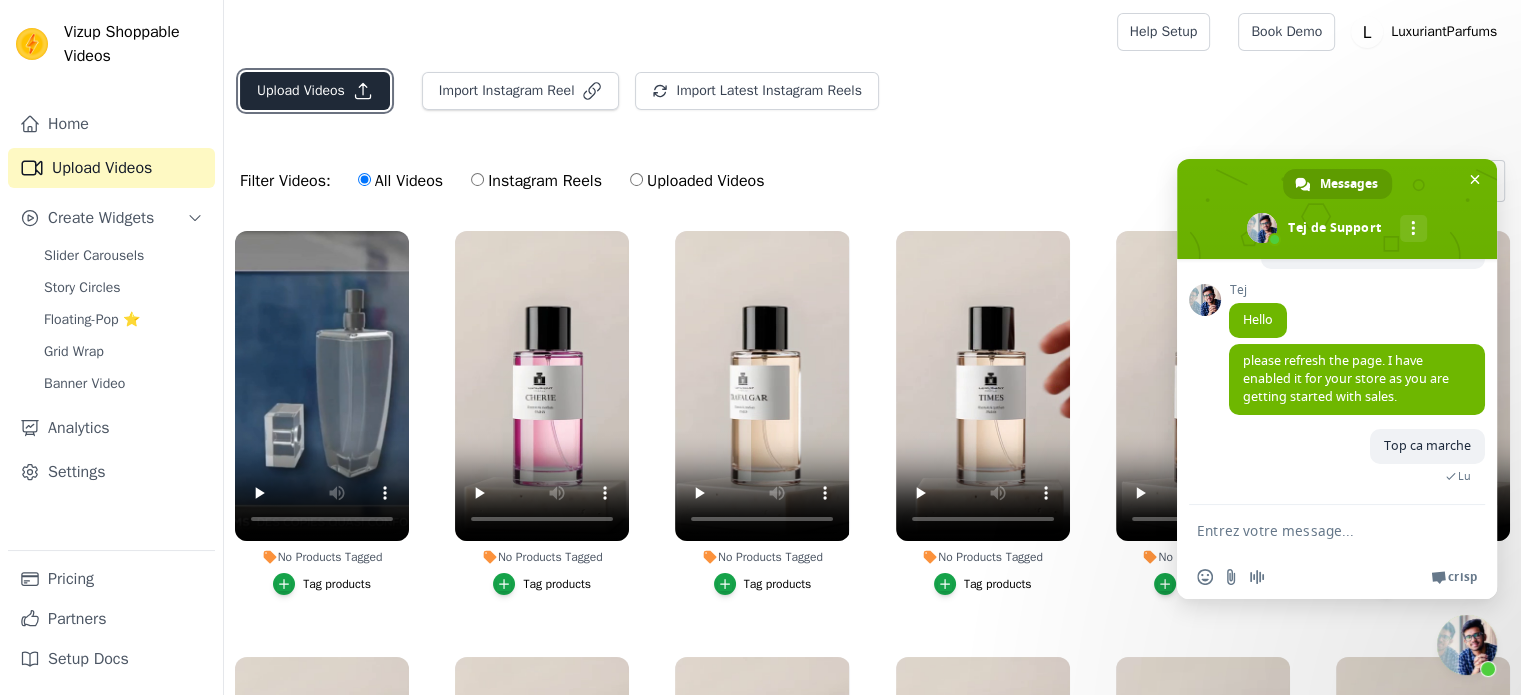 click on "Upload Videos" at bounding box center [315, 91] 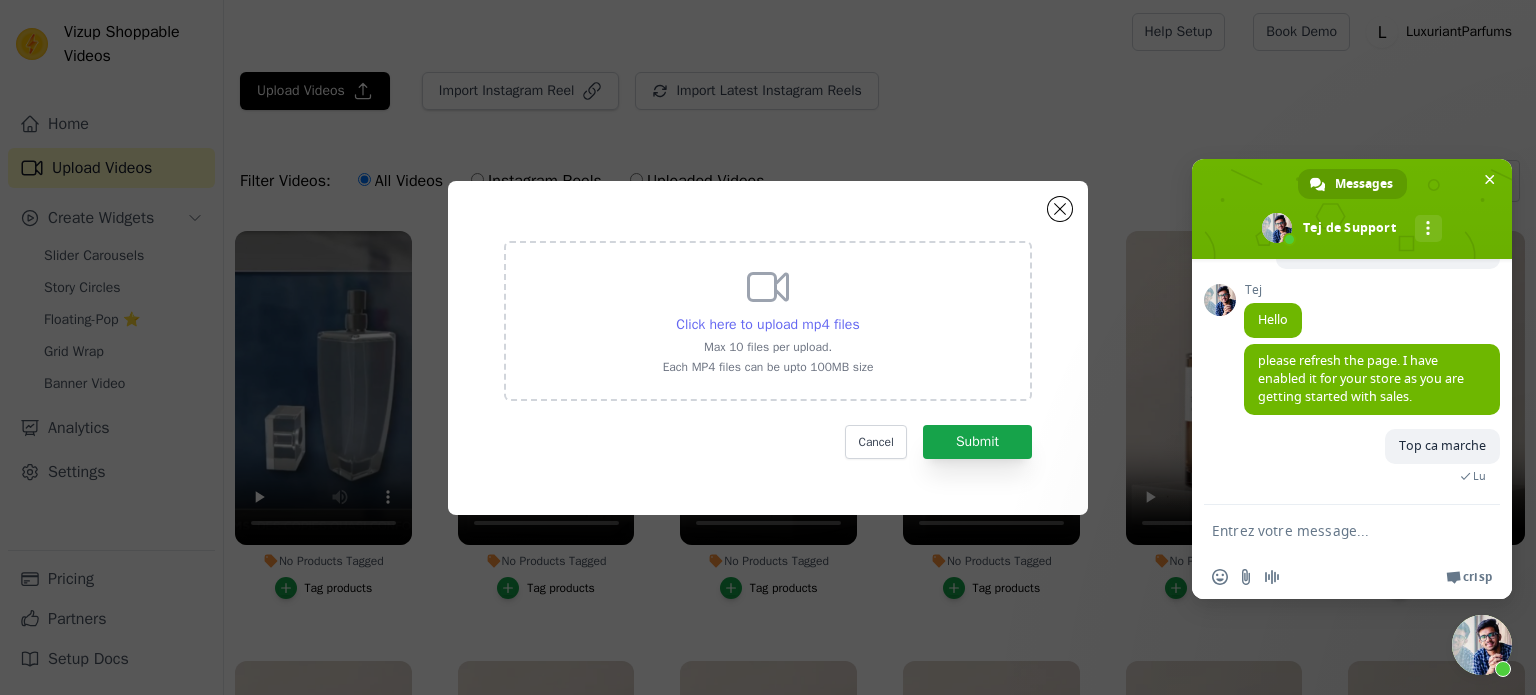 click on "Click here to upload mp4 files" at bounding box center [767, 324] 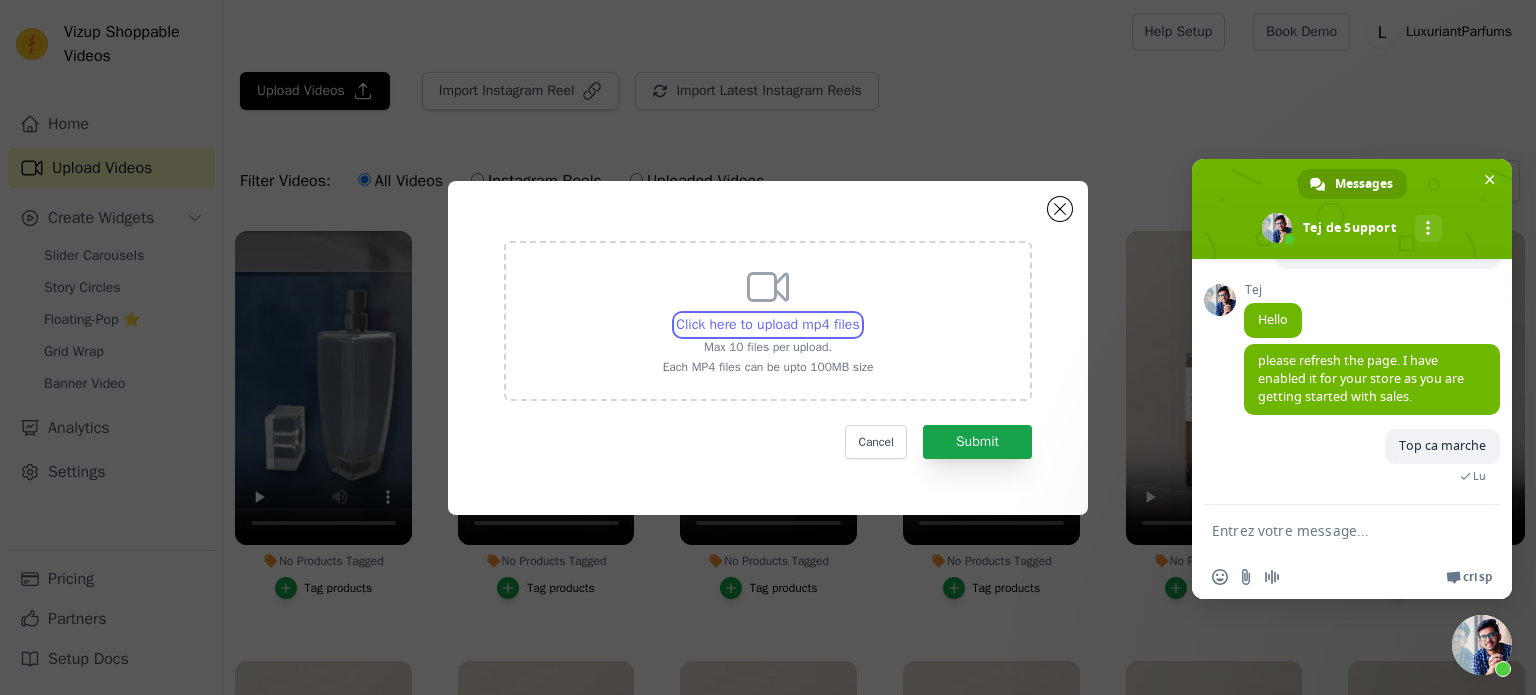 click on "Click here to upload mp4 files     Max 10 files per upload.   Each MP4 files can be upto 100MB size" at bounding box center [859, 314] 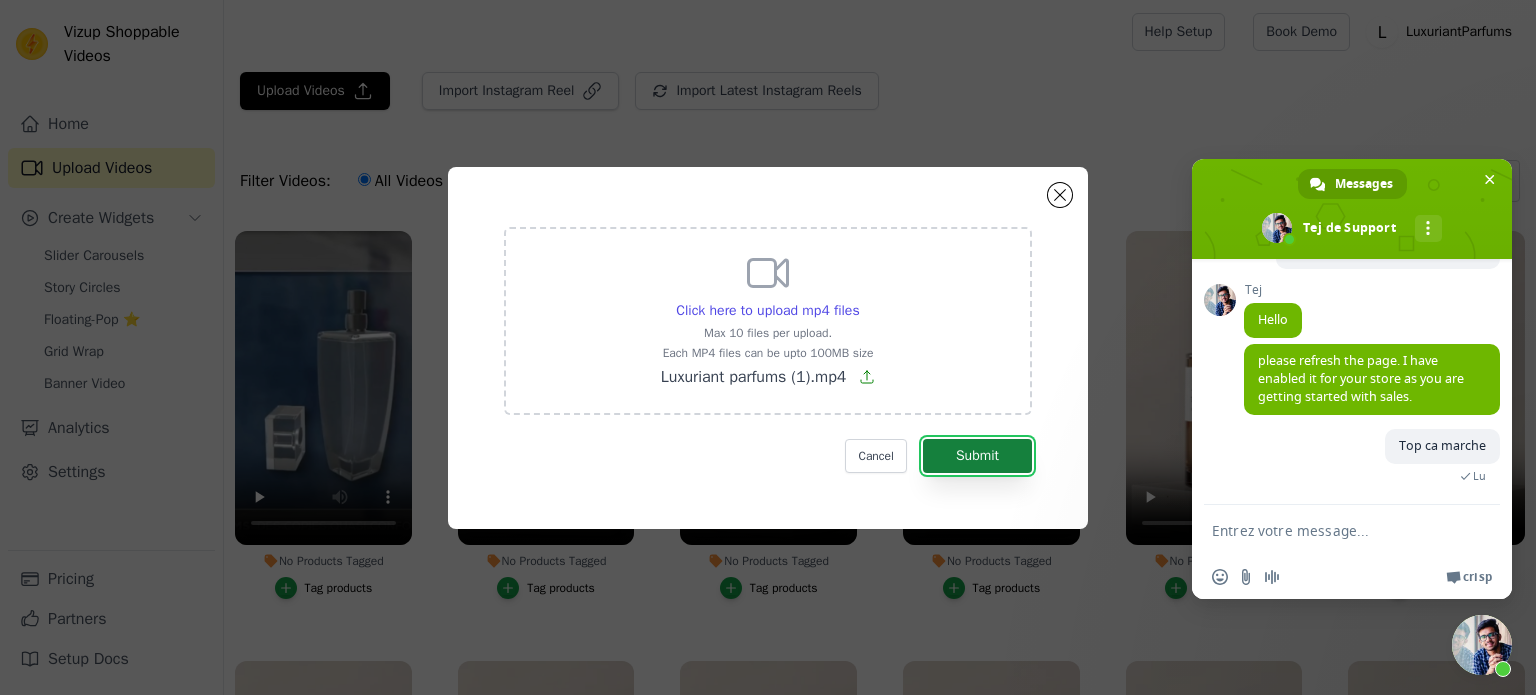 click on "Submit" at bounding box center (977, 456) 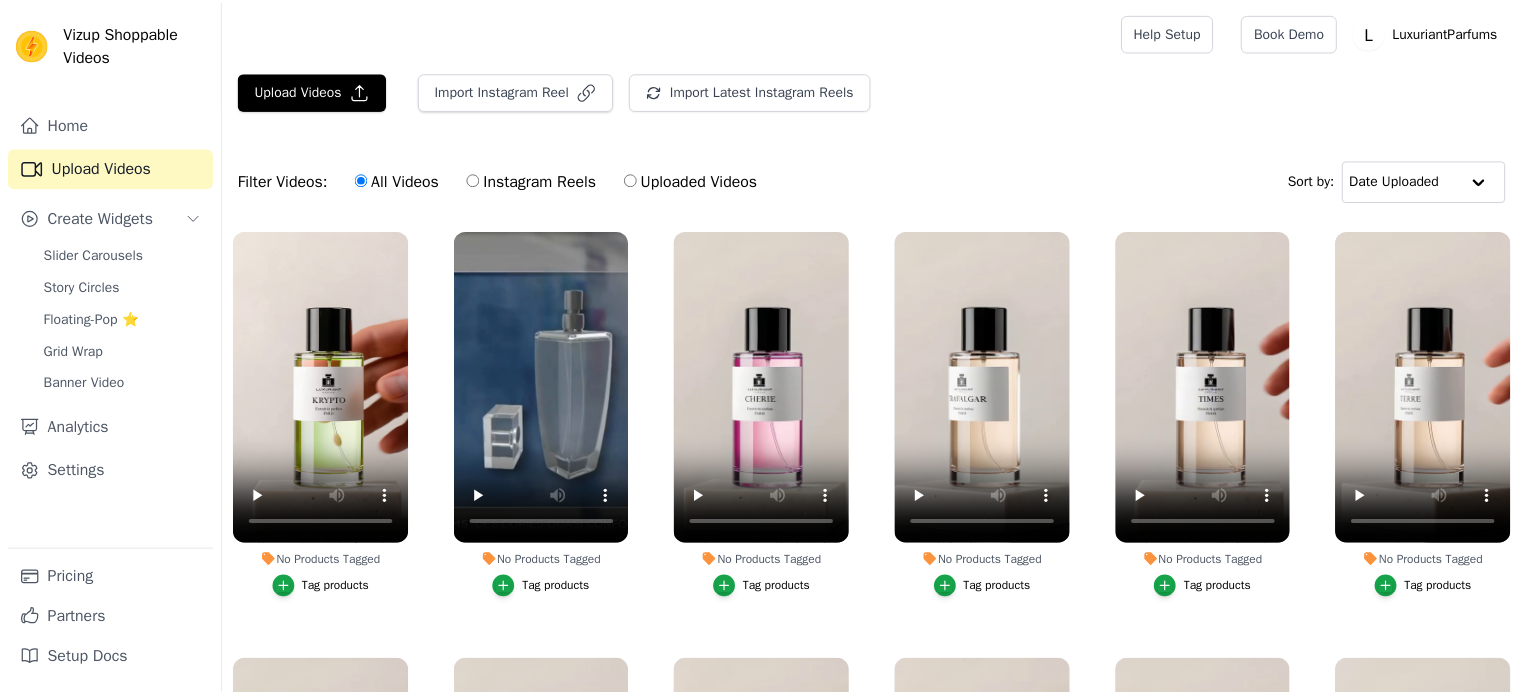 scroll, scrollTop: 0, scrollLeft: 0, axis: both 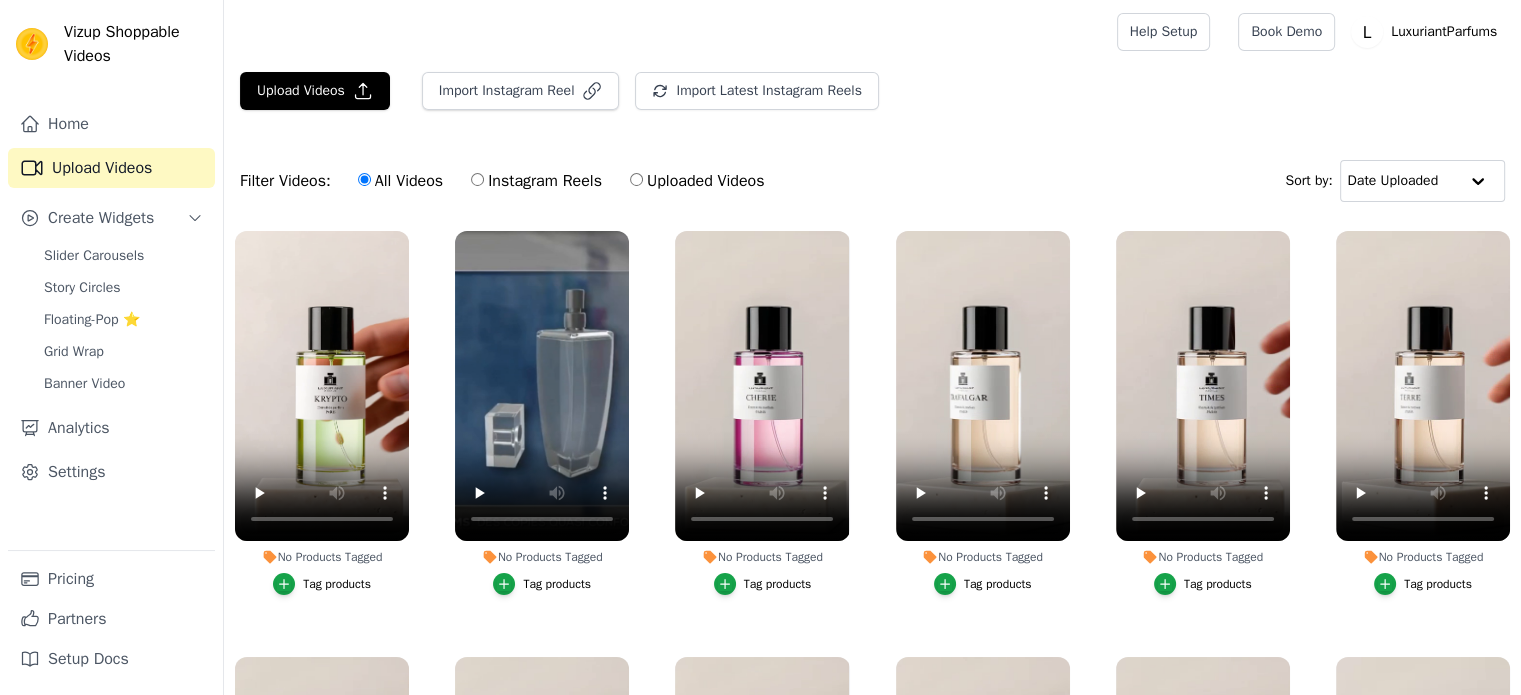 click on "Story Circles" at bounding box center [82, 288] 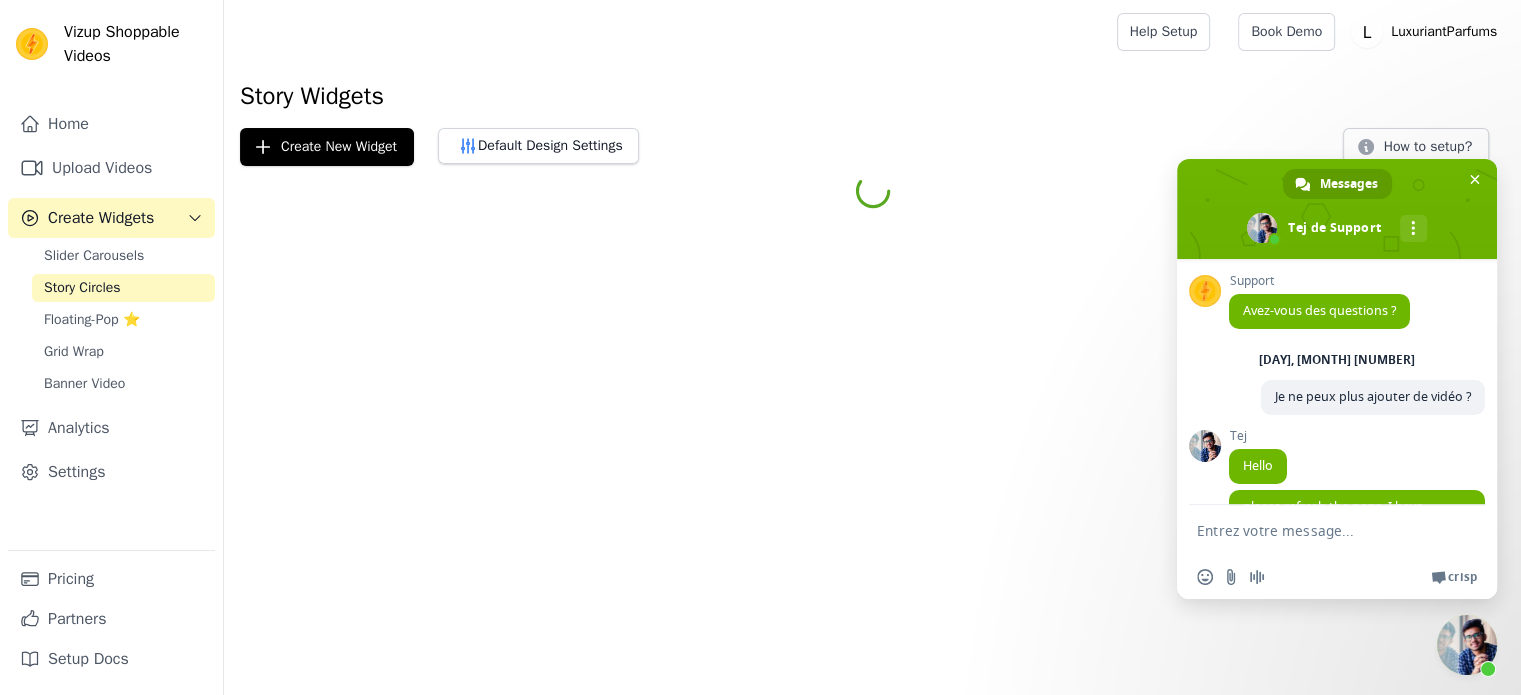 scroll, scrollTop: 0, scrollLeft: 0, axis: both 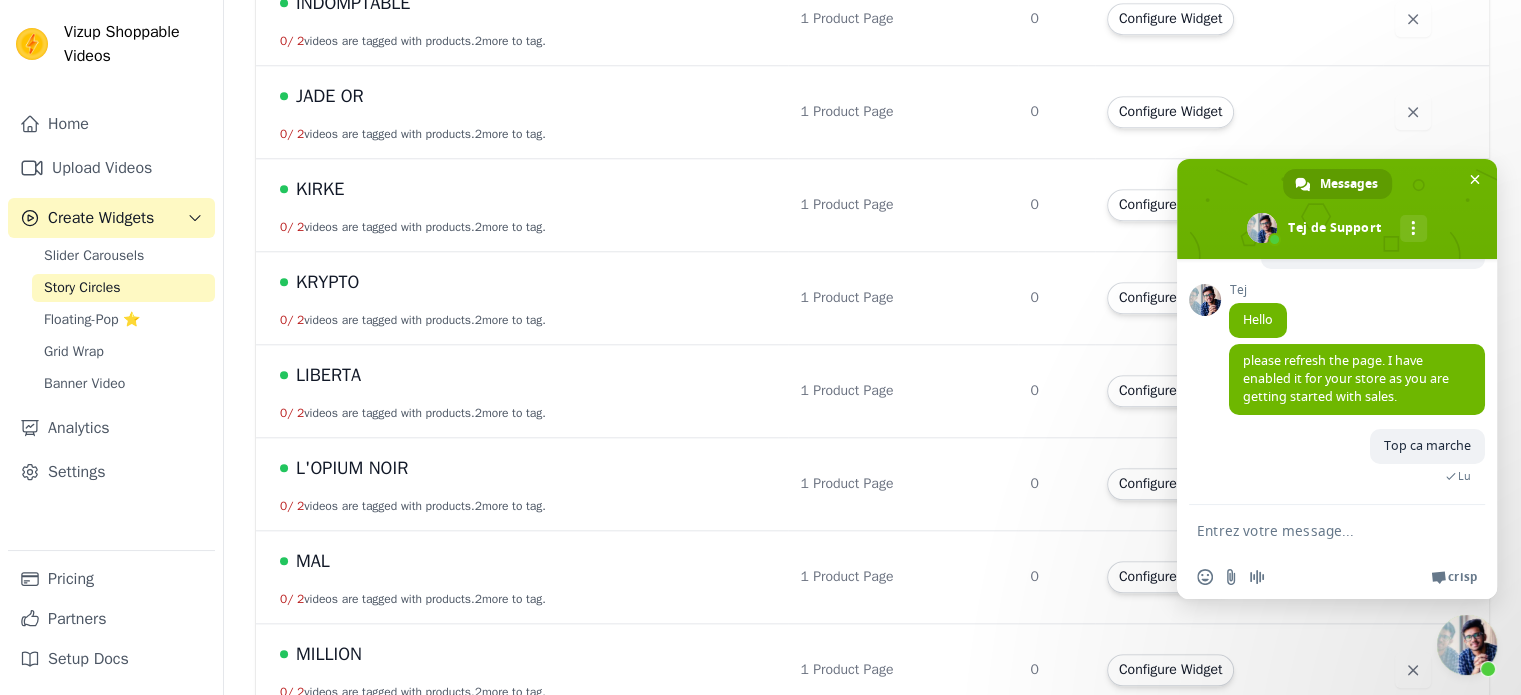 click on "KRYPTO" at bounding box center (327, 282) 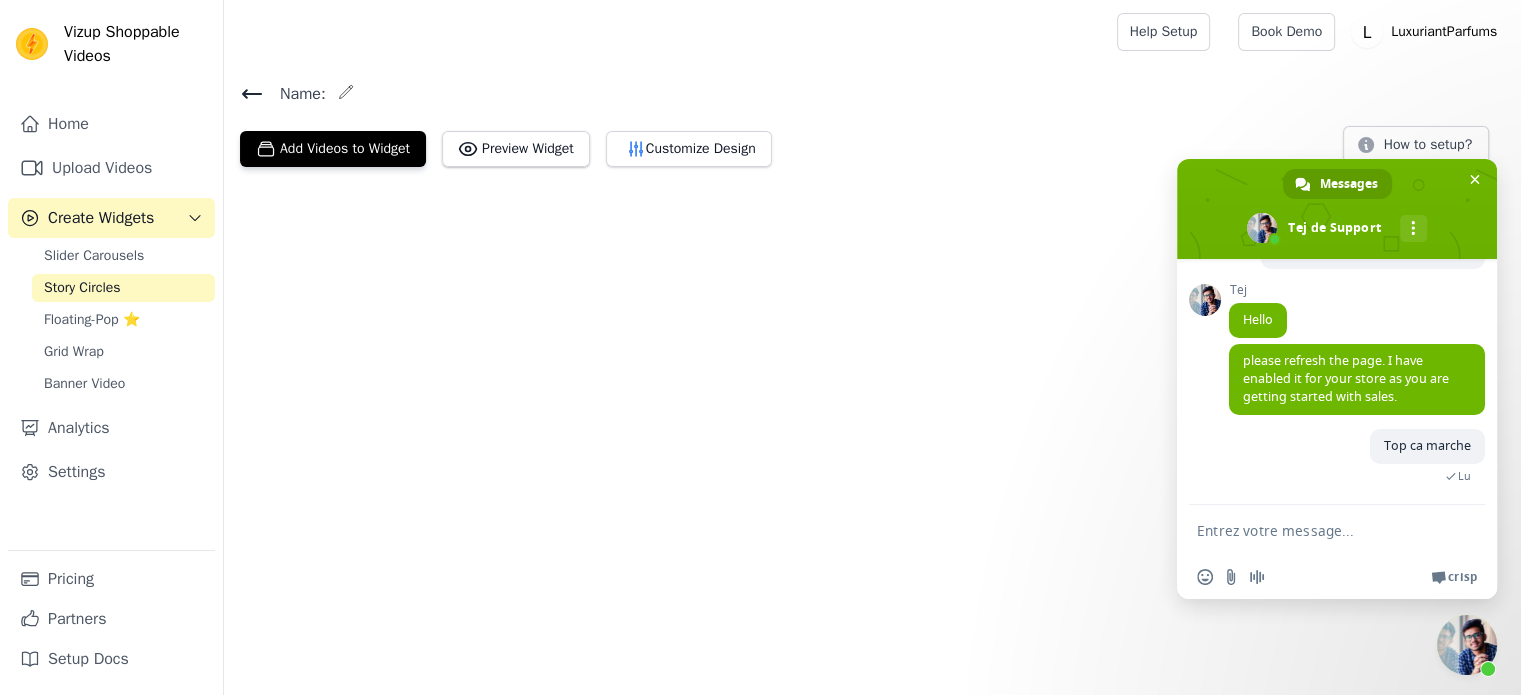 scroll, scrollTop: 0, scrollLeft: 0, axis: both 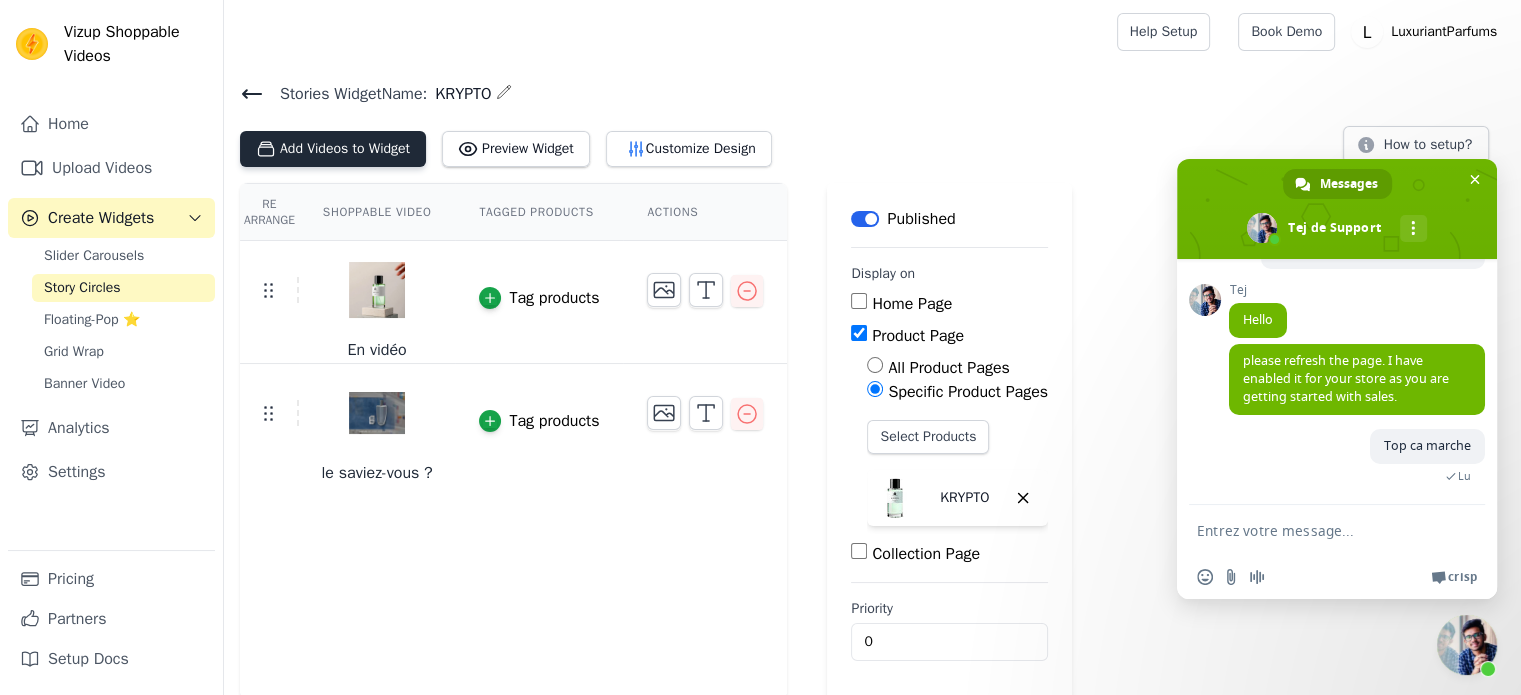 click on "Add Videos to Widget" at bounding box center (333, 149) 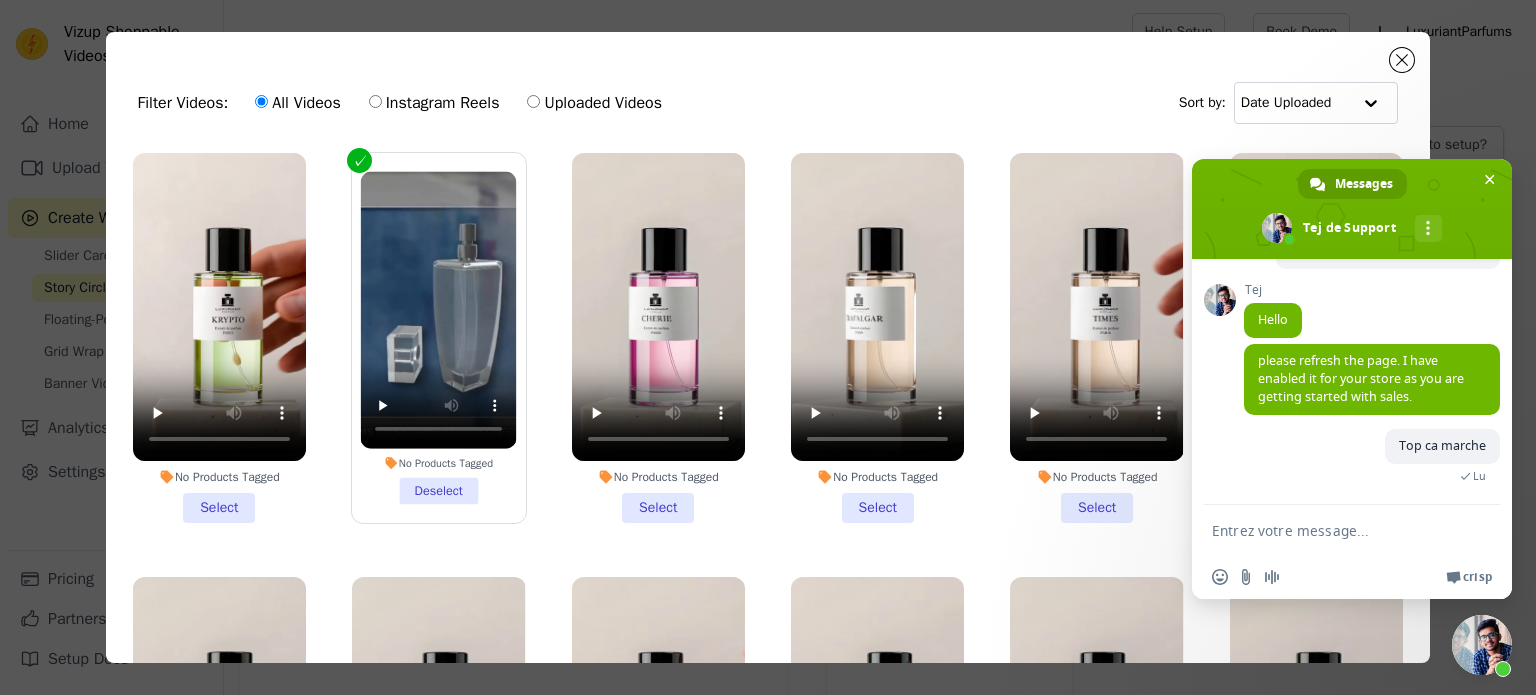 click on "No Products Tagged     Select" at bounding box center (219, 338) 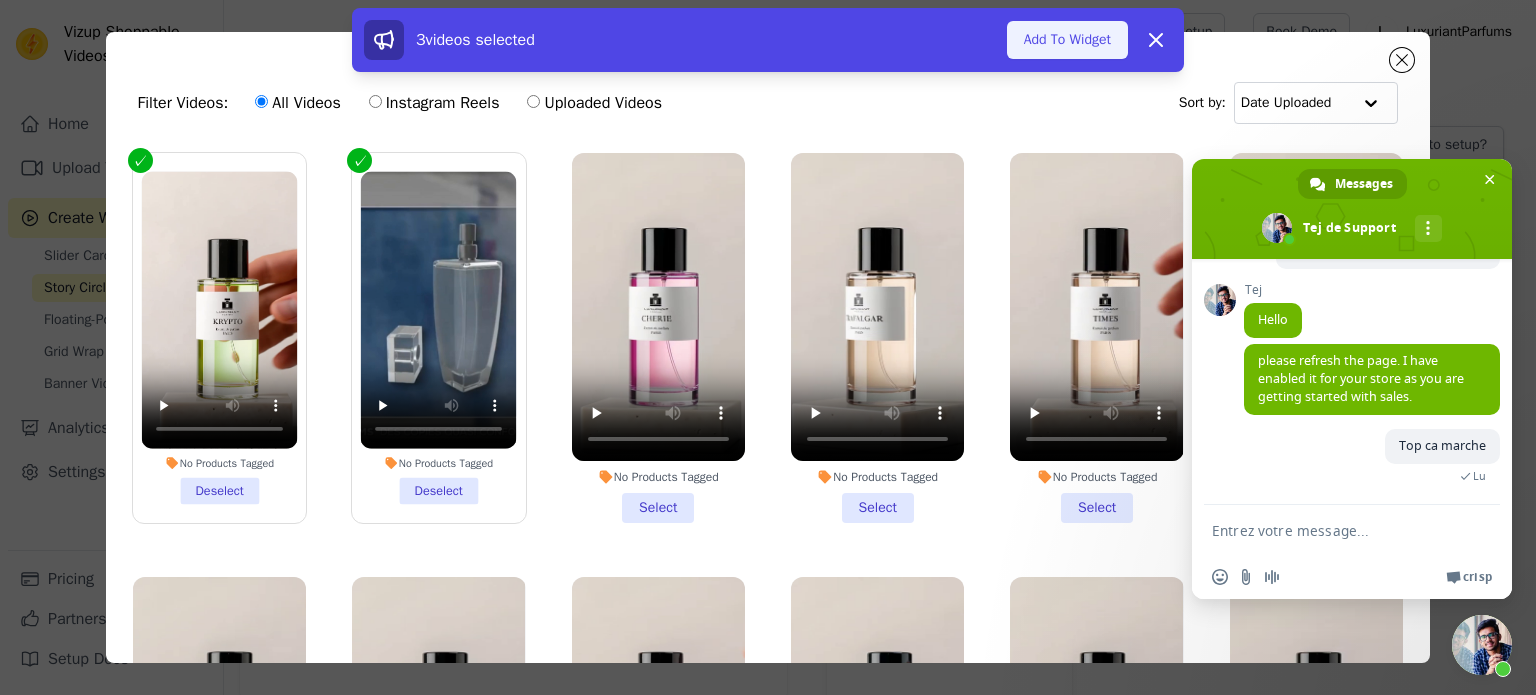 click on "Add To Widget" at bounding box center [1067, 40] 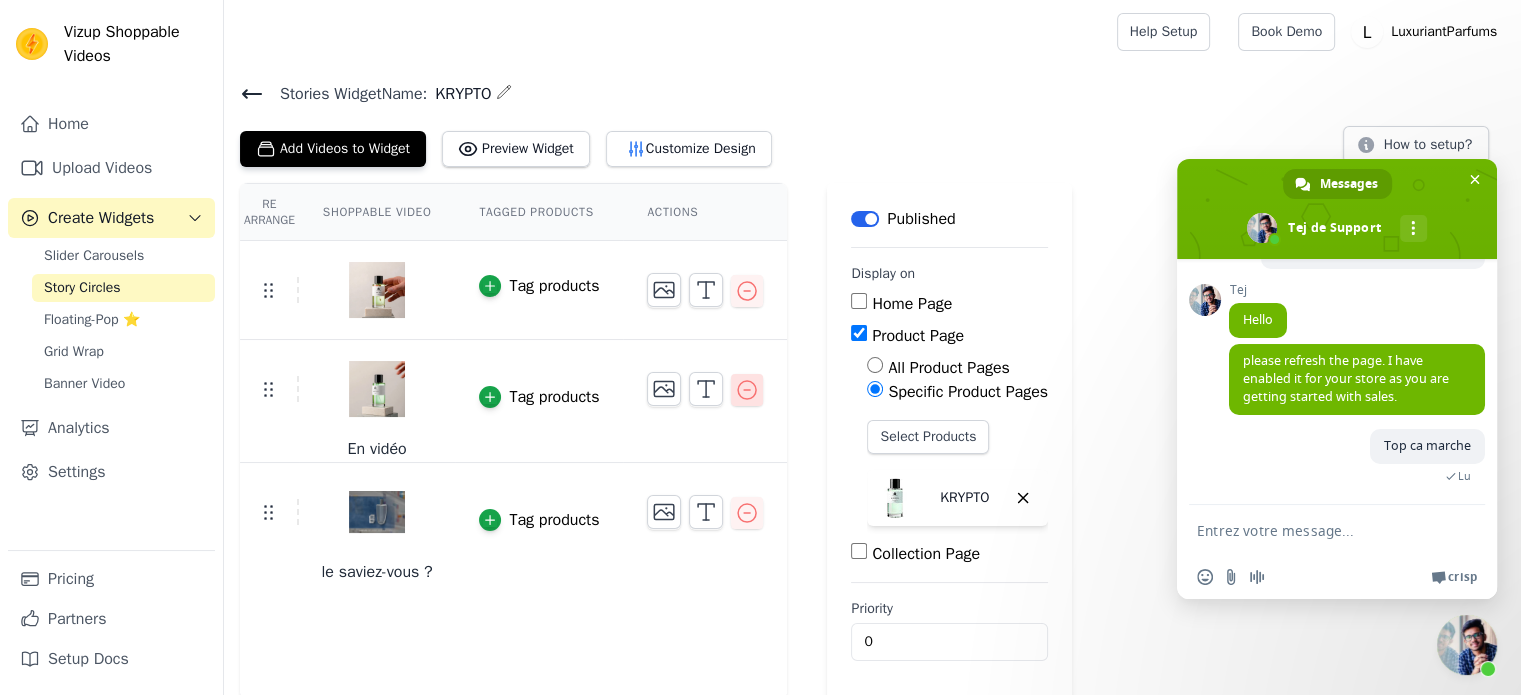 click 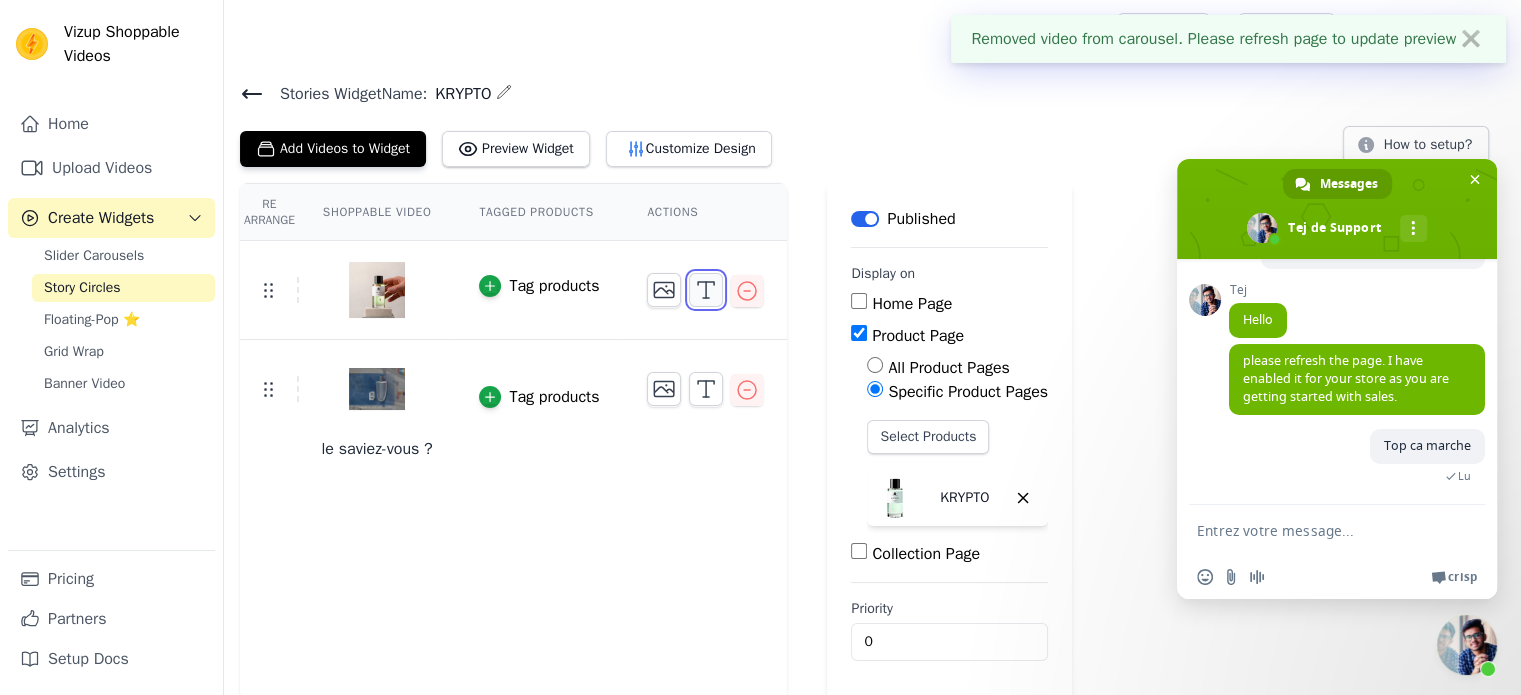 click 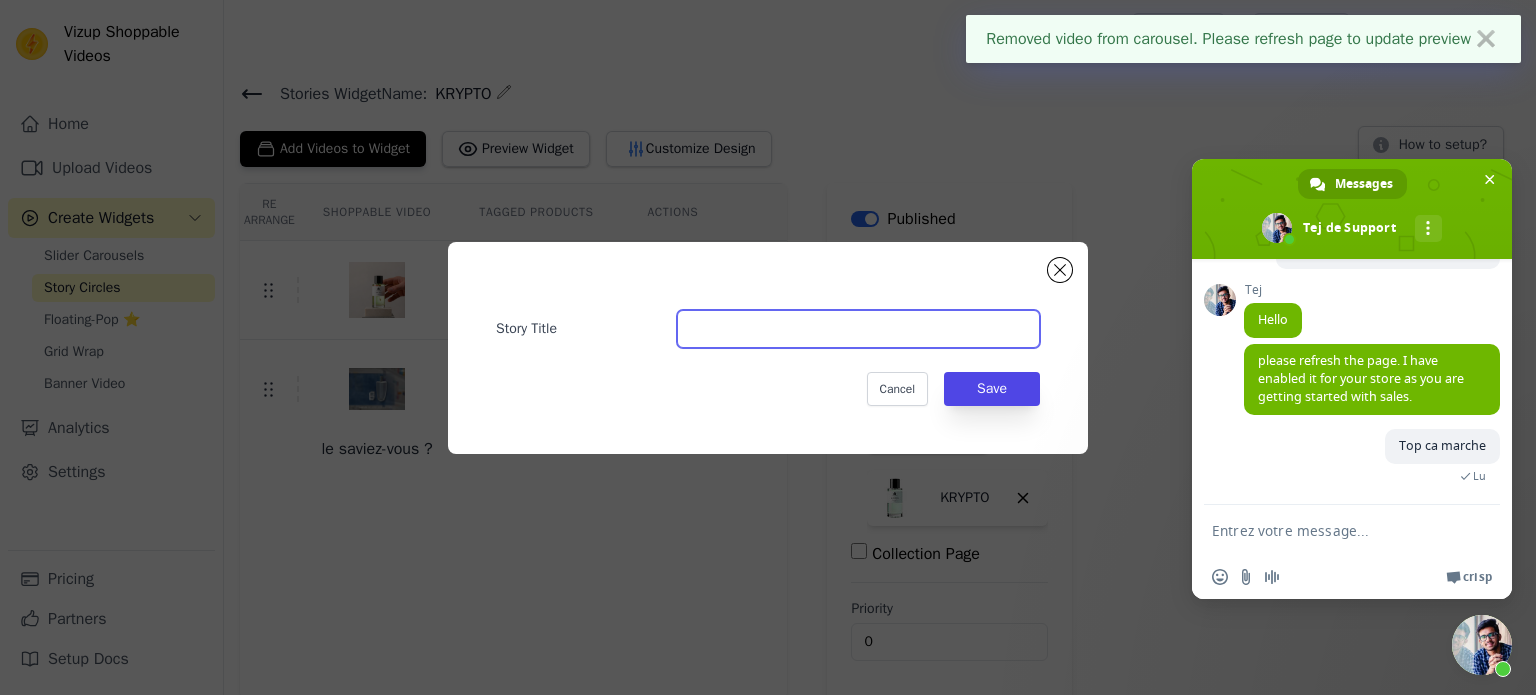 click on "Story Title" at bounding box center [858, 329] 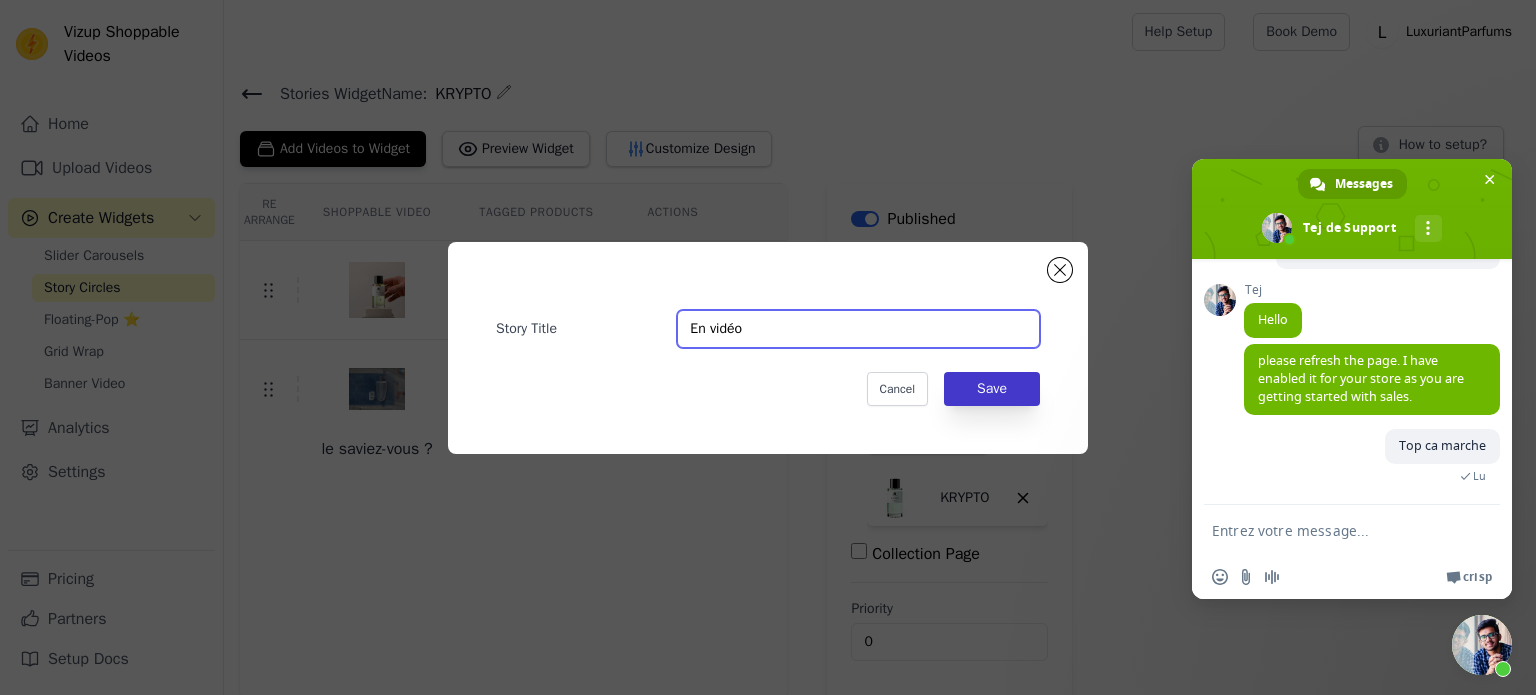 type on "En vidéo" 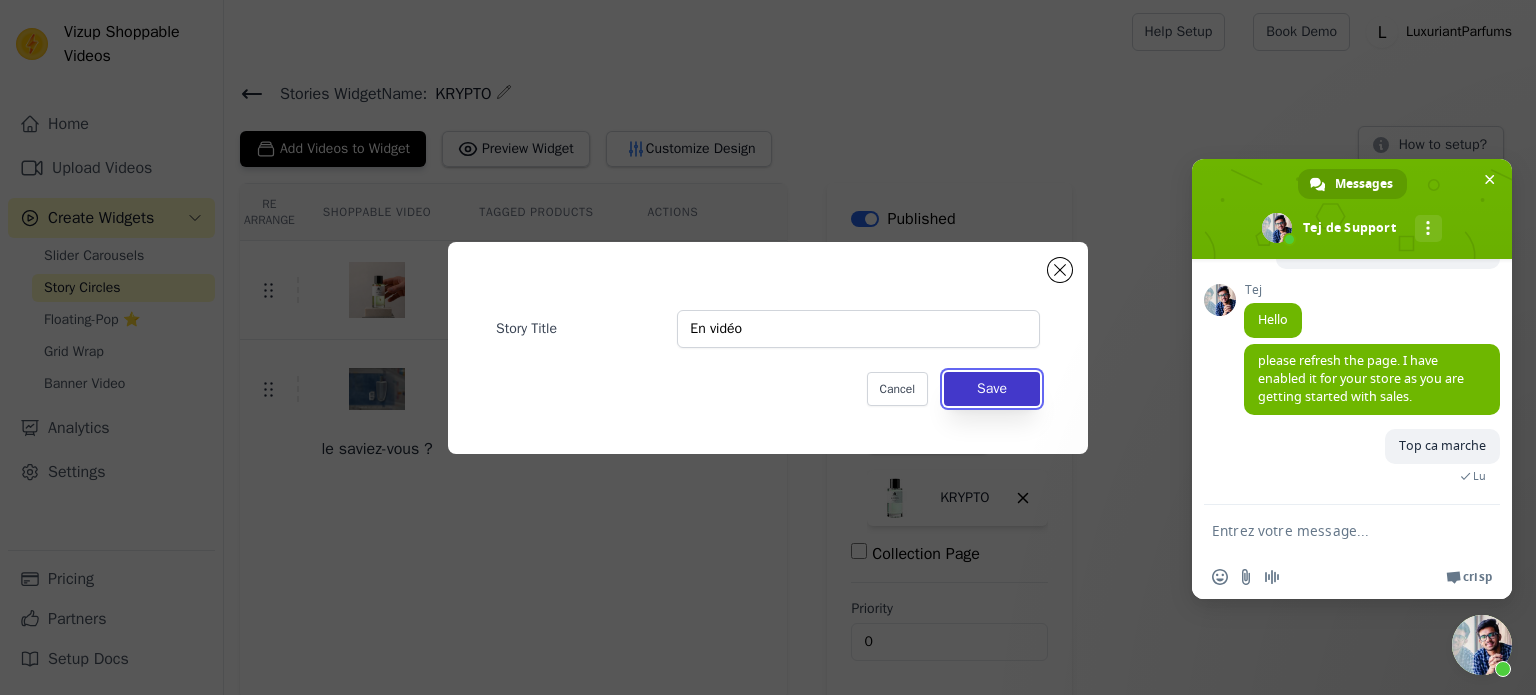 click on "Save" at bounding box center [992, 389] 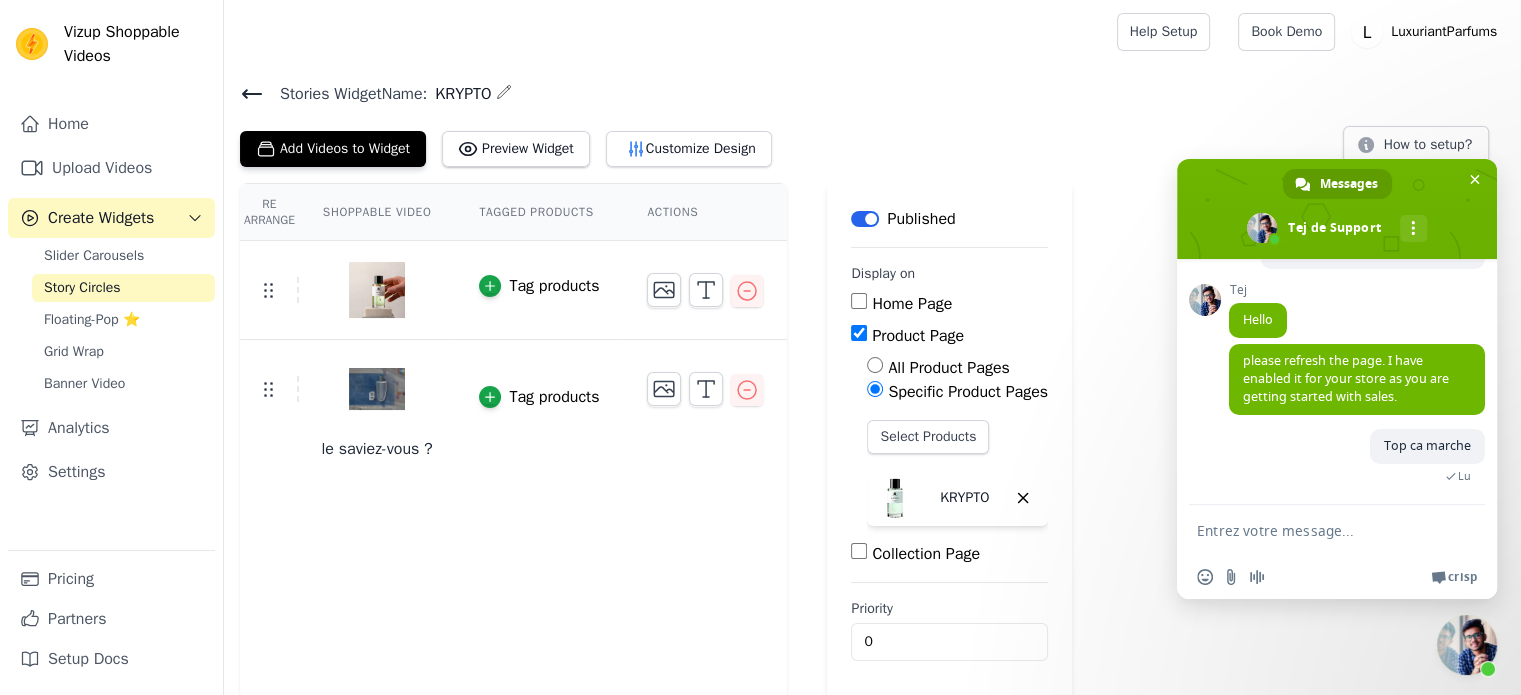 click at bounding box center [1317, 530] 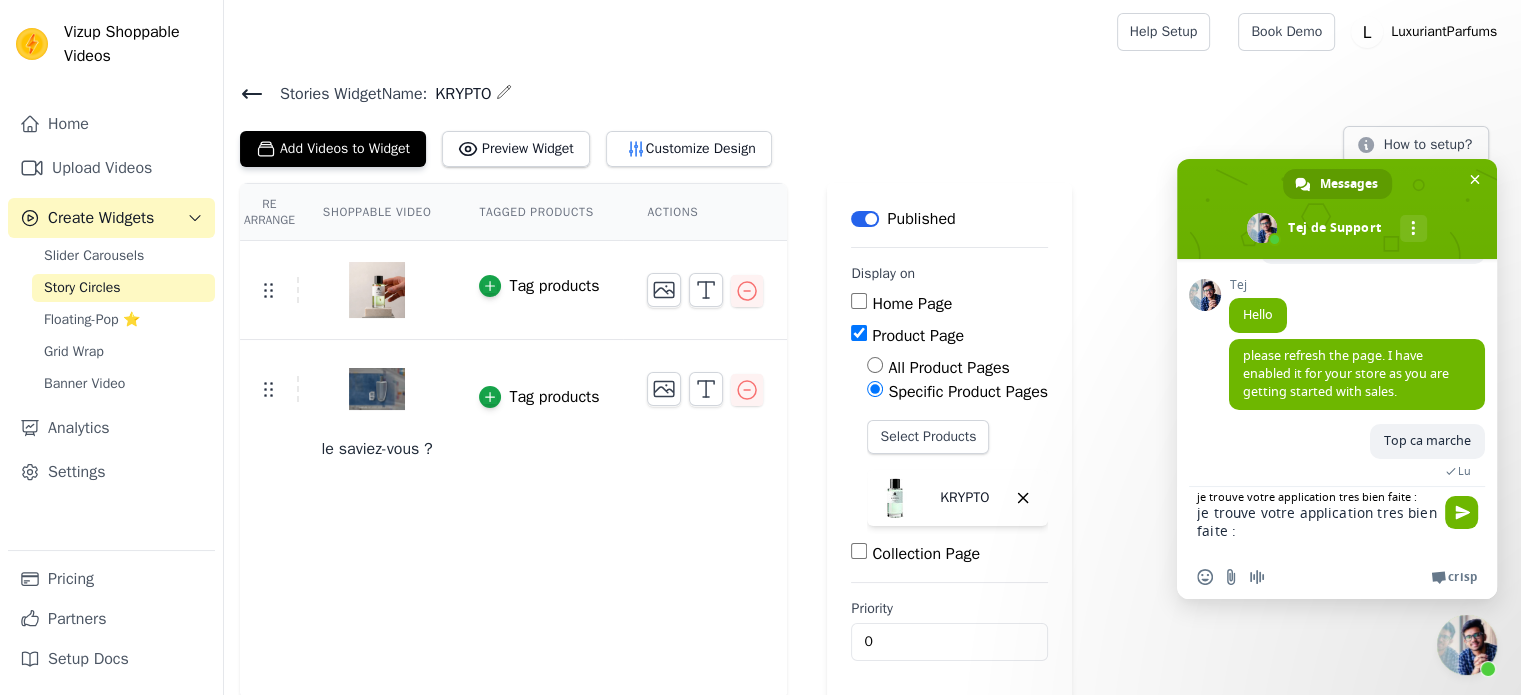 type on "je trouve votre application tres bien faite :)" 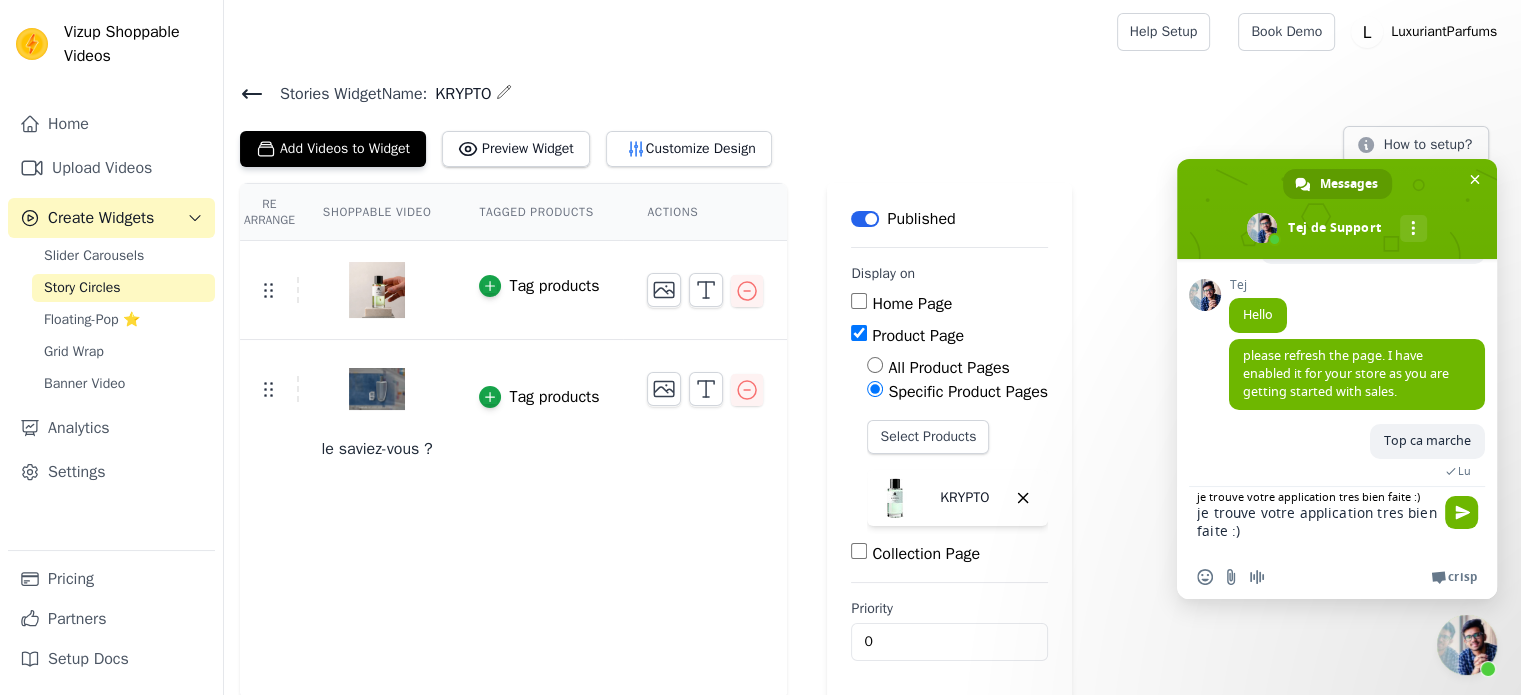 type 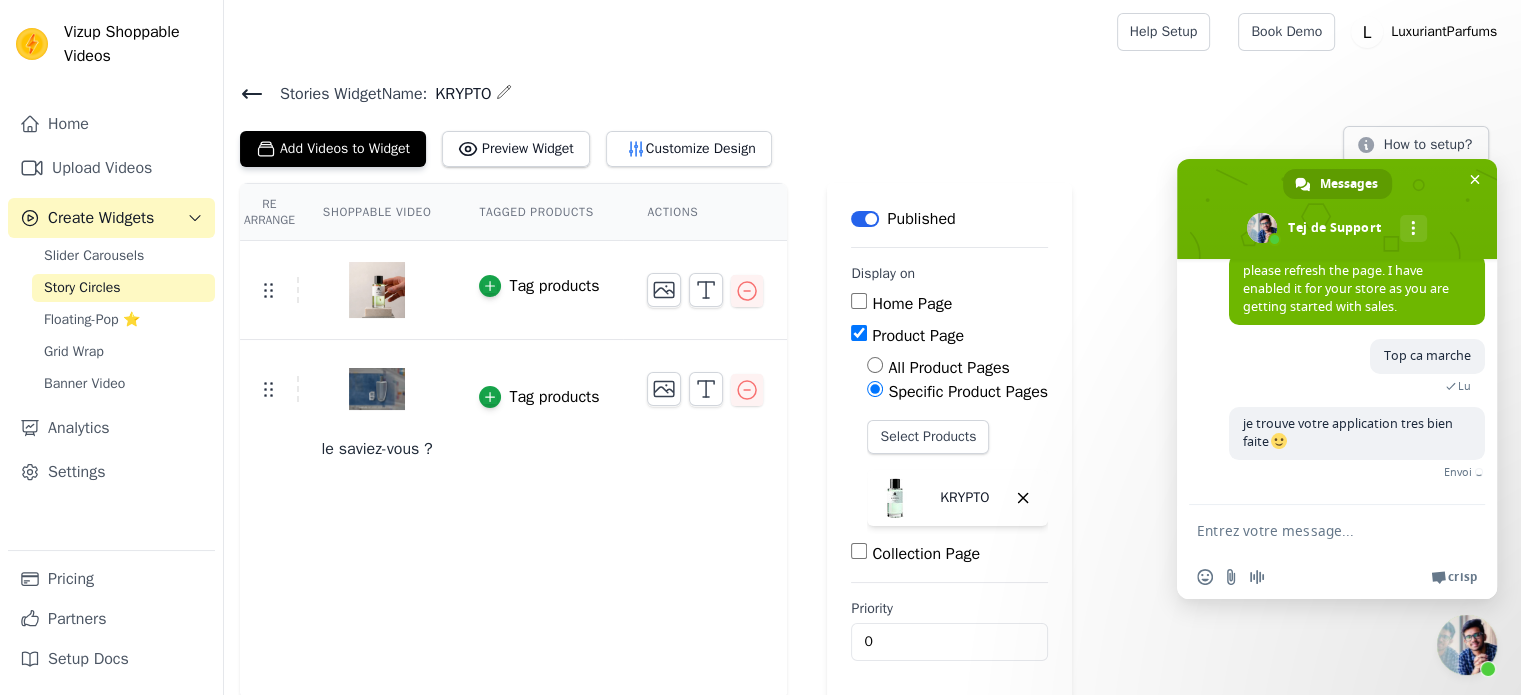 scroll, scrollTop: 192, scrollLeft: 0, axis: vertical 